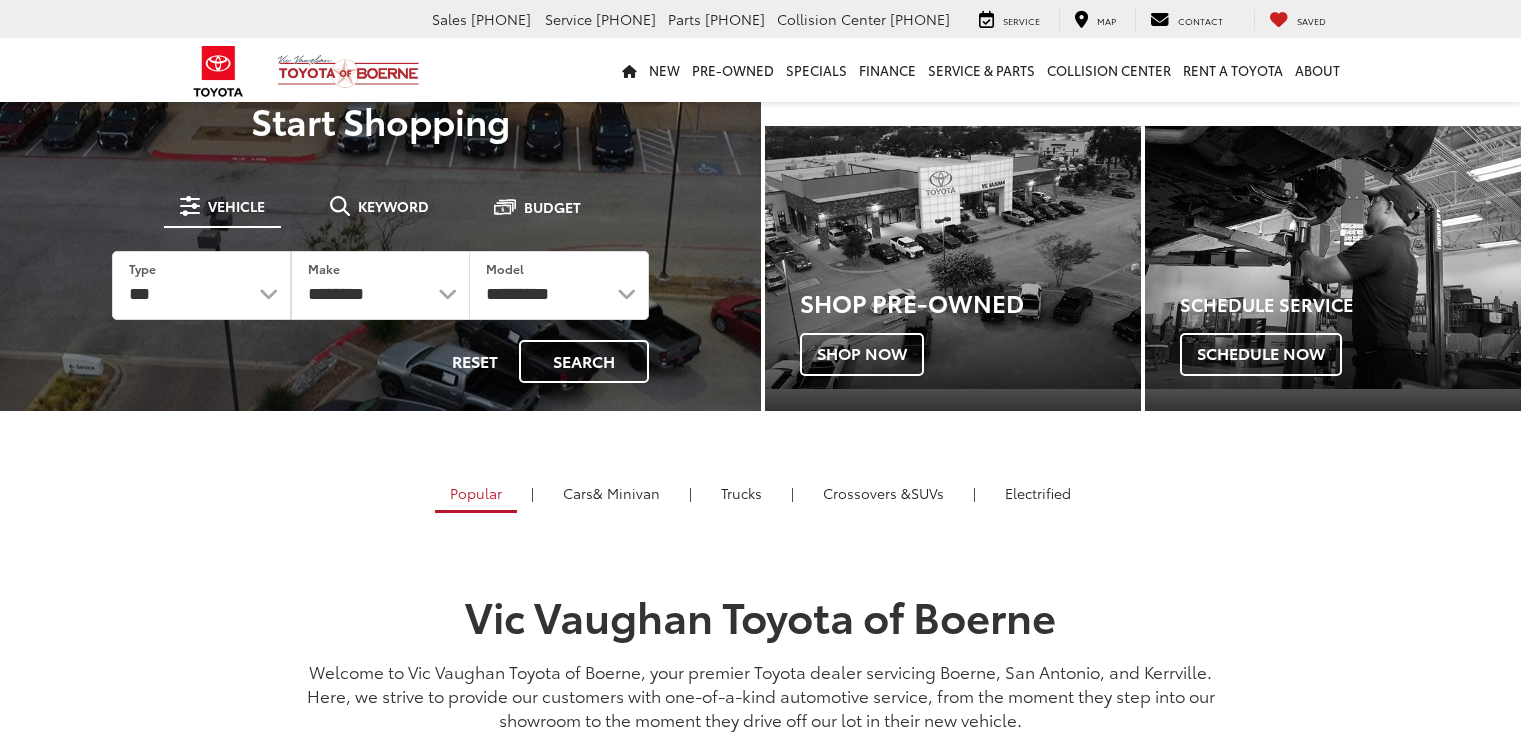 scroll, scrollTop: 0, scrollLeft: 0, axis: both 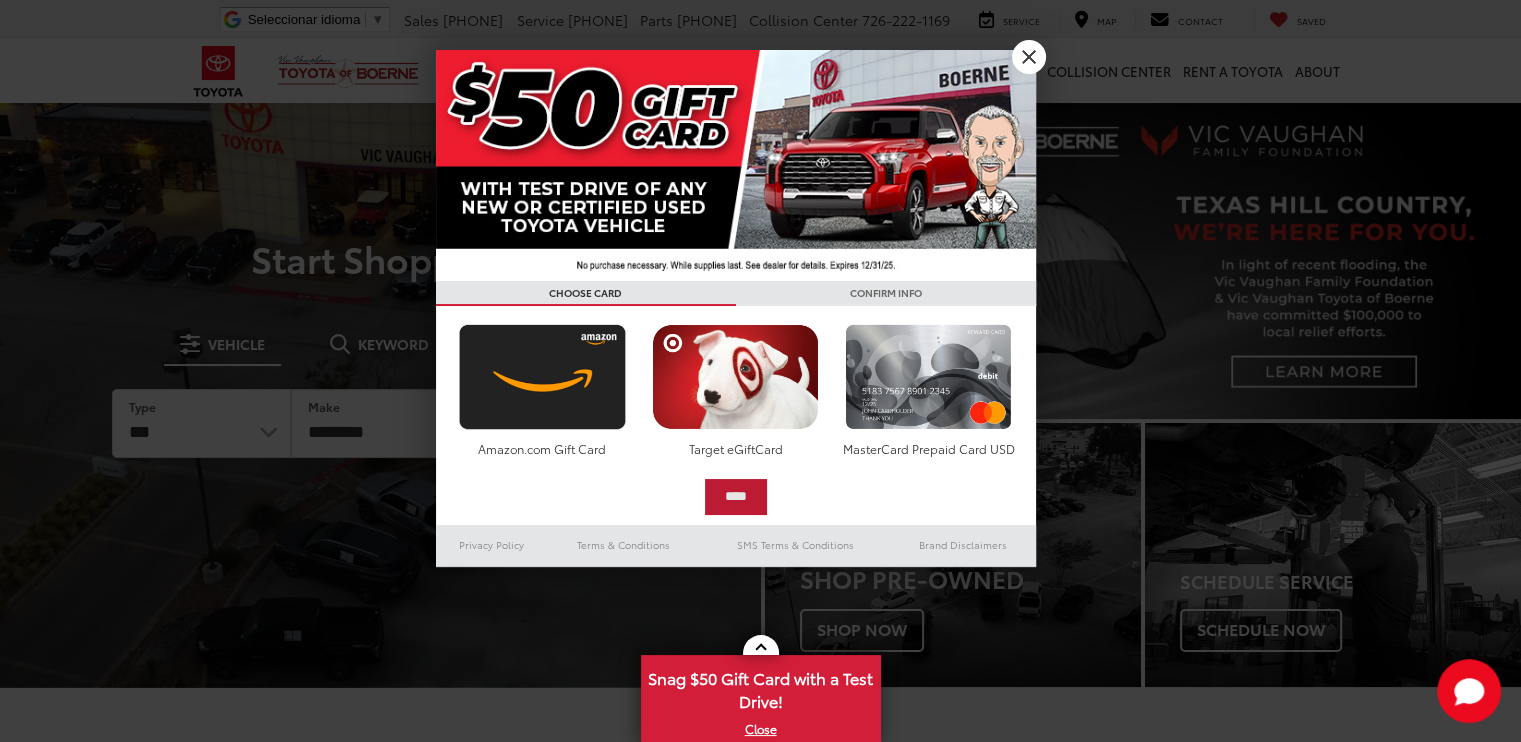 click on "****" at bounding box center [736, 497] 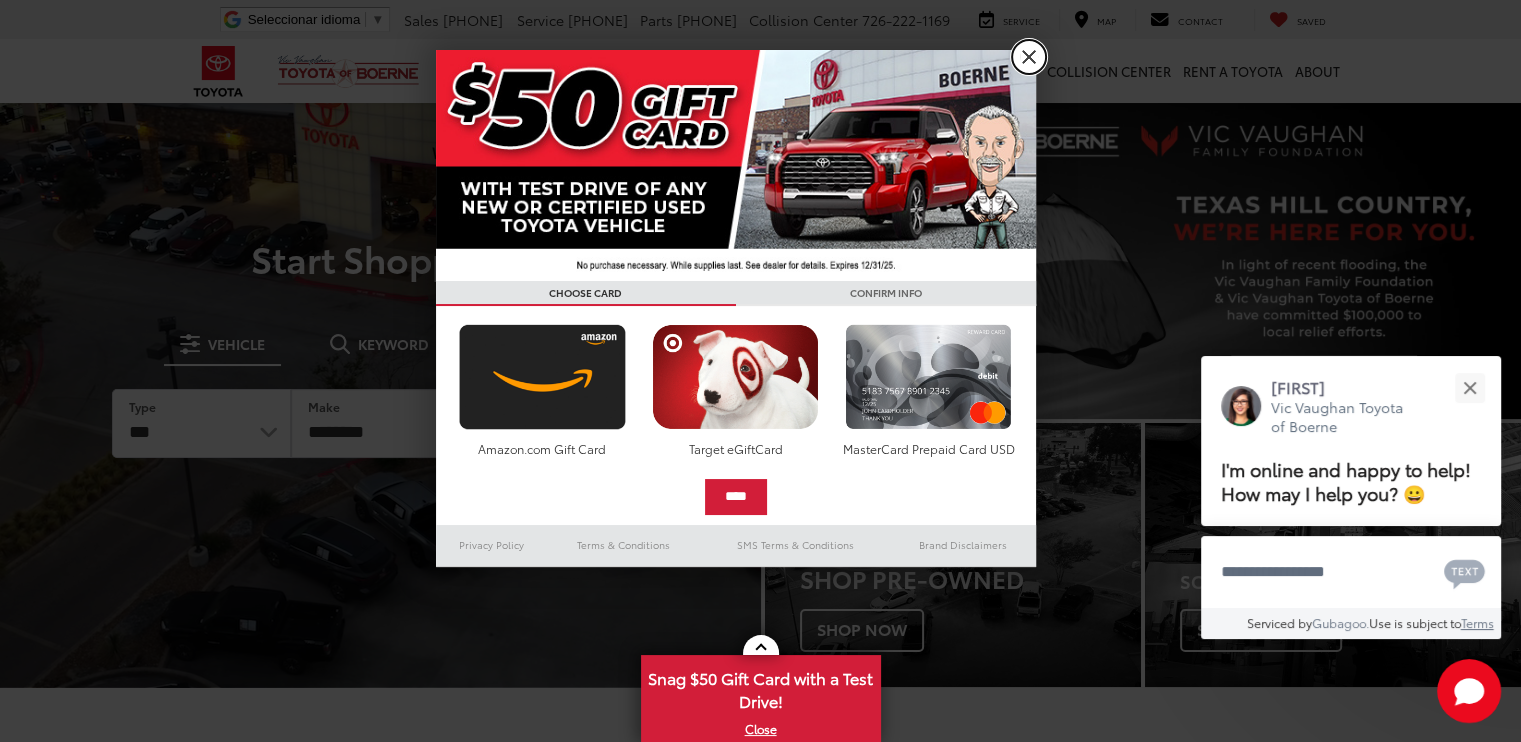 click on "X" at bounding box center (1029, 57) 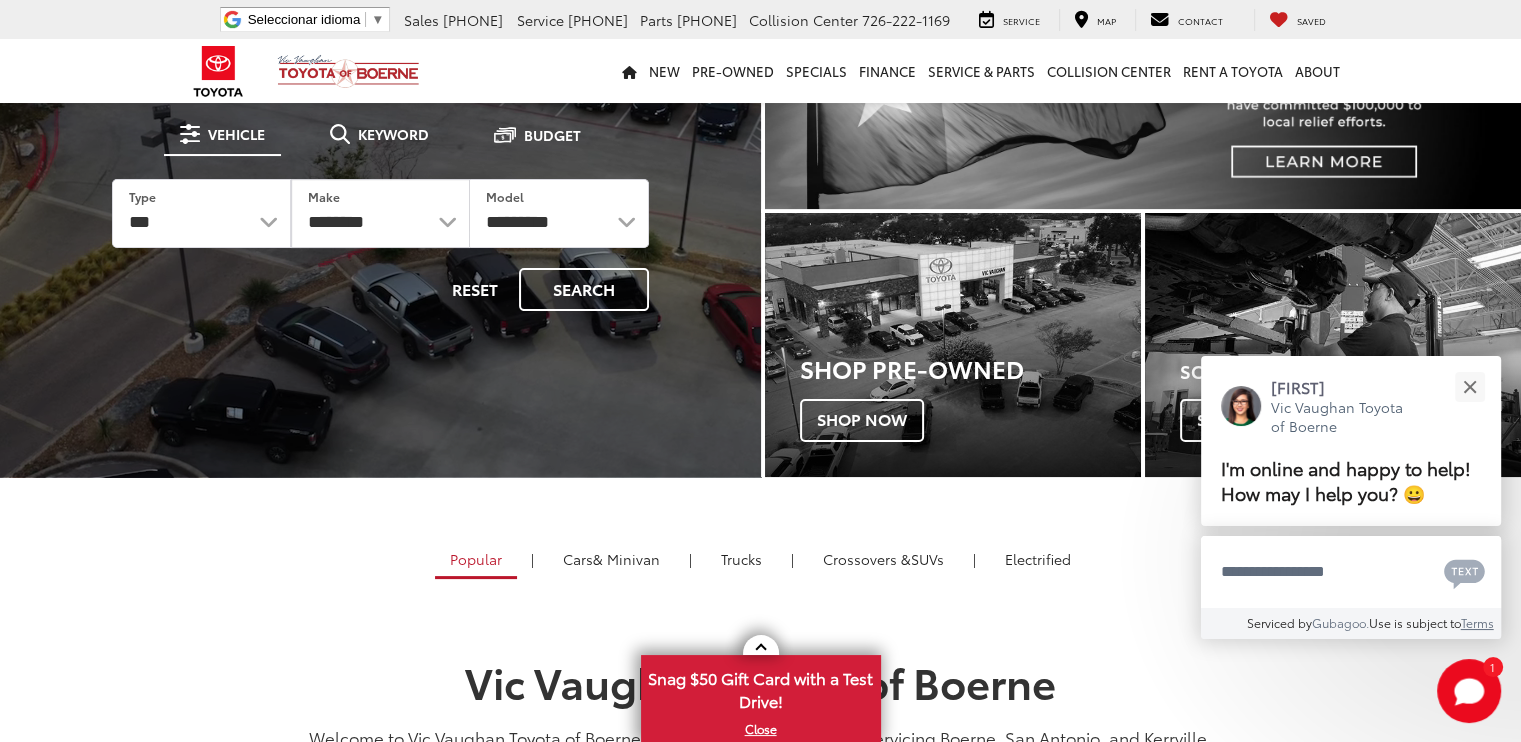 scroll, scrollTop: 0, scrollLeft: 0, axis: both 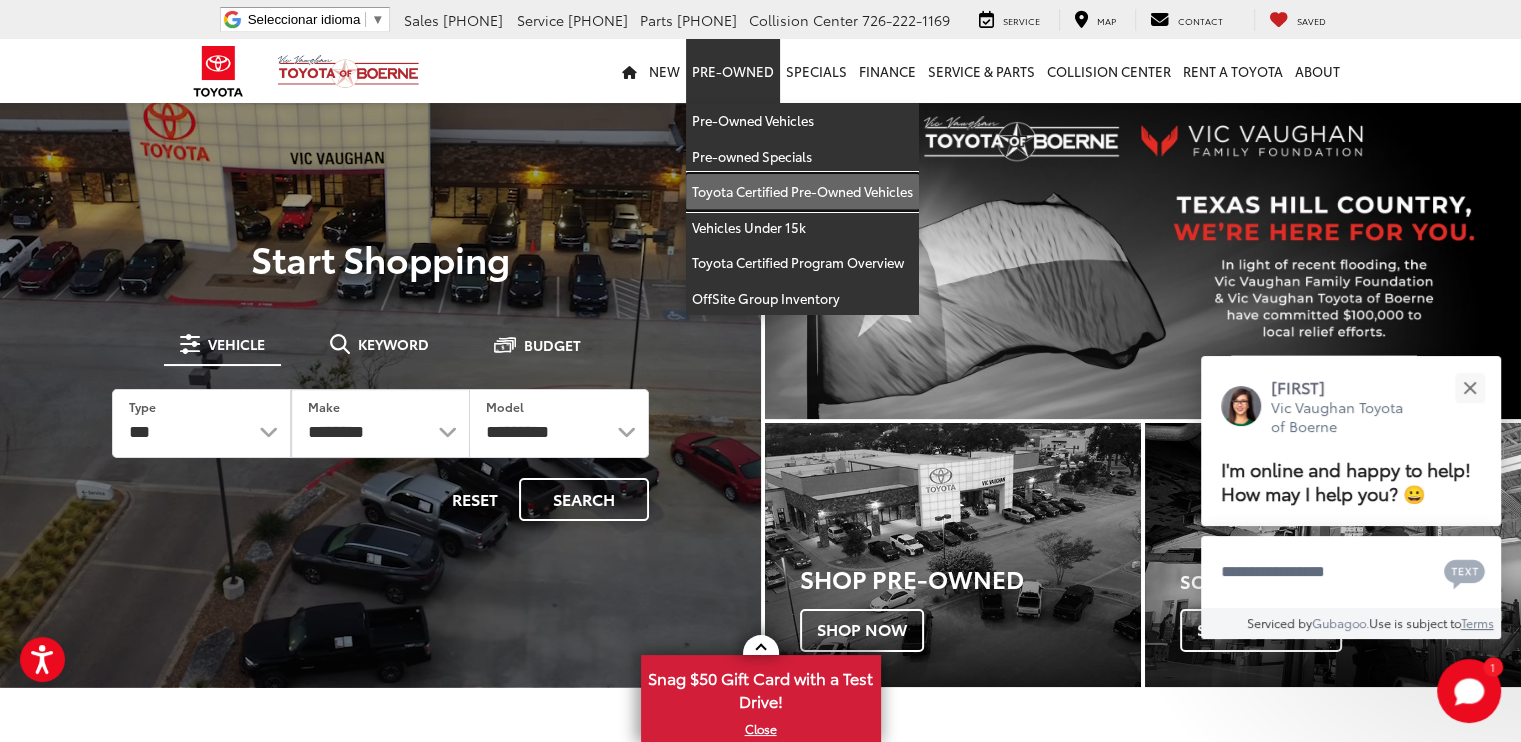 click on "Toyota Certified Pre-Owned Vehicles" at bounding box center (802, 192) 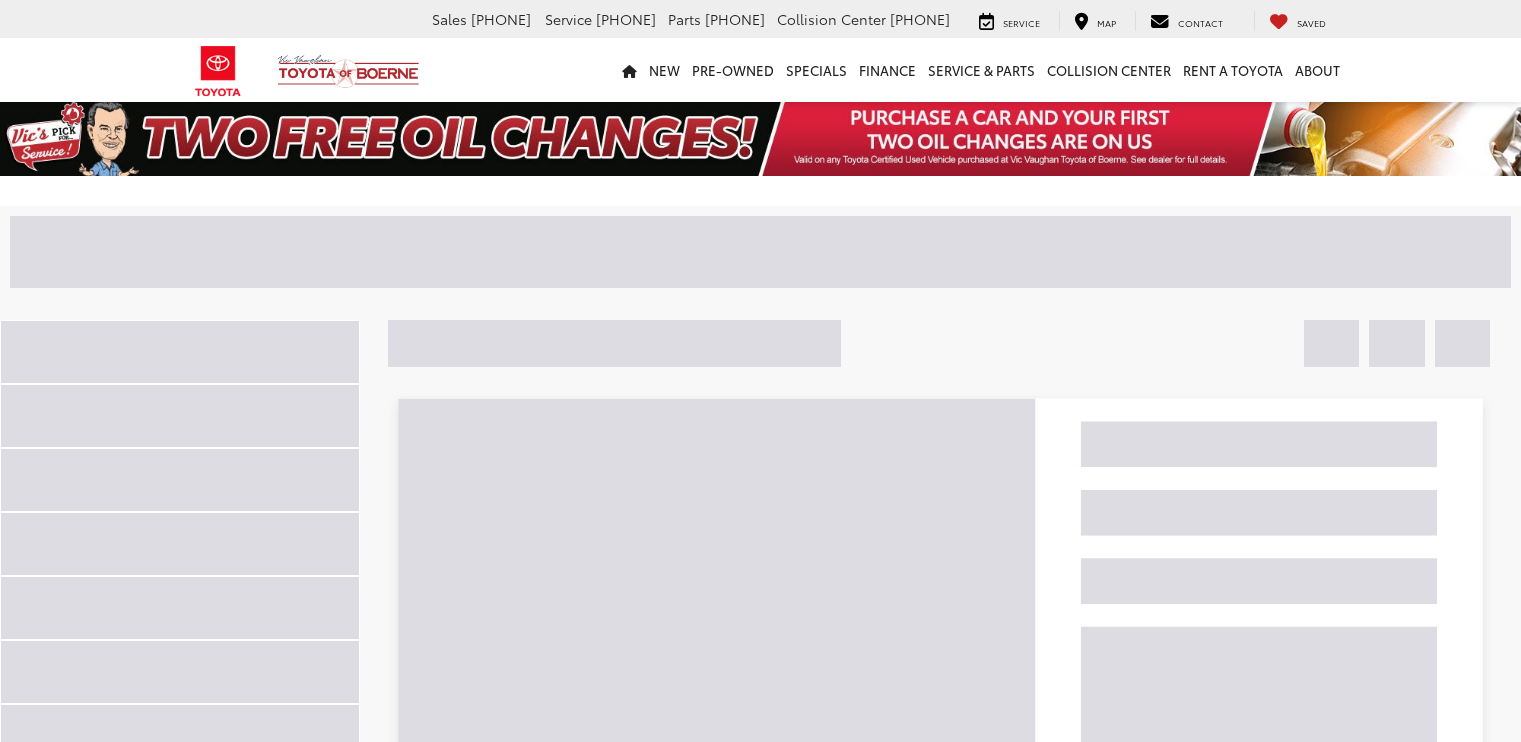 scroll, scrollTop: 0, scrollLeft: 0, axis: both 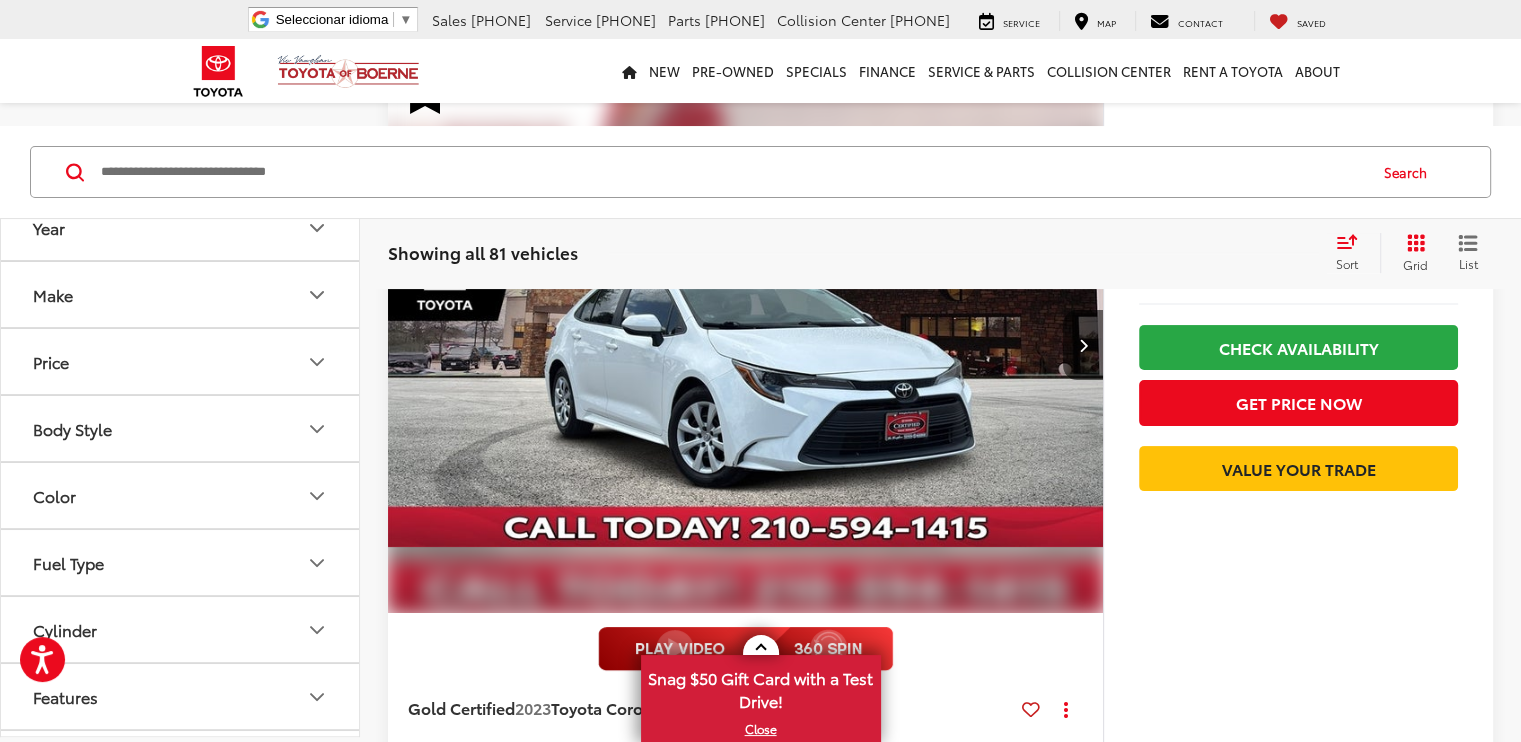 click at bounding box center [751, 886] 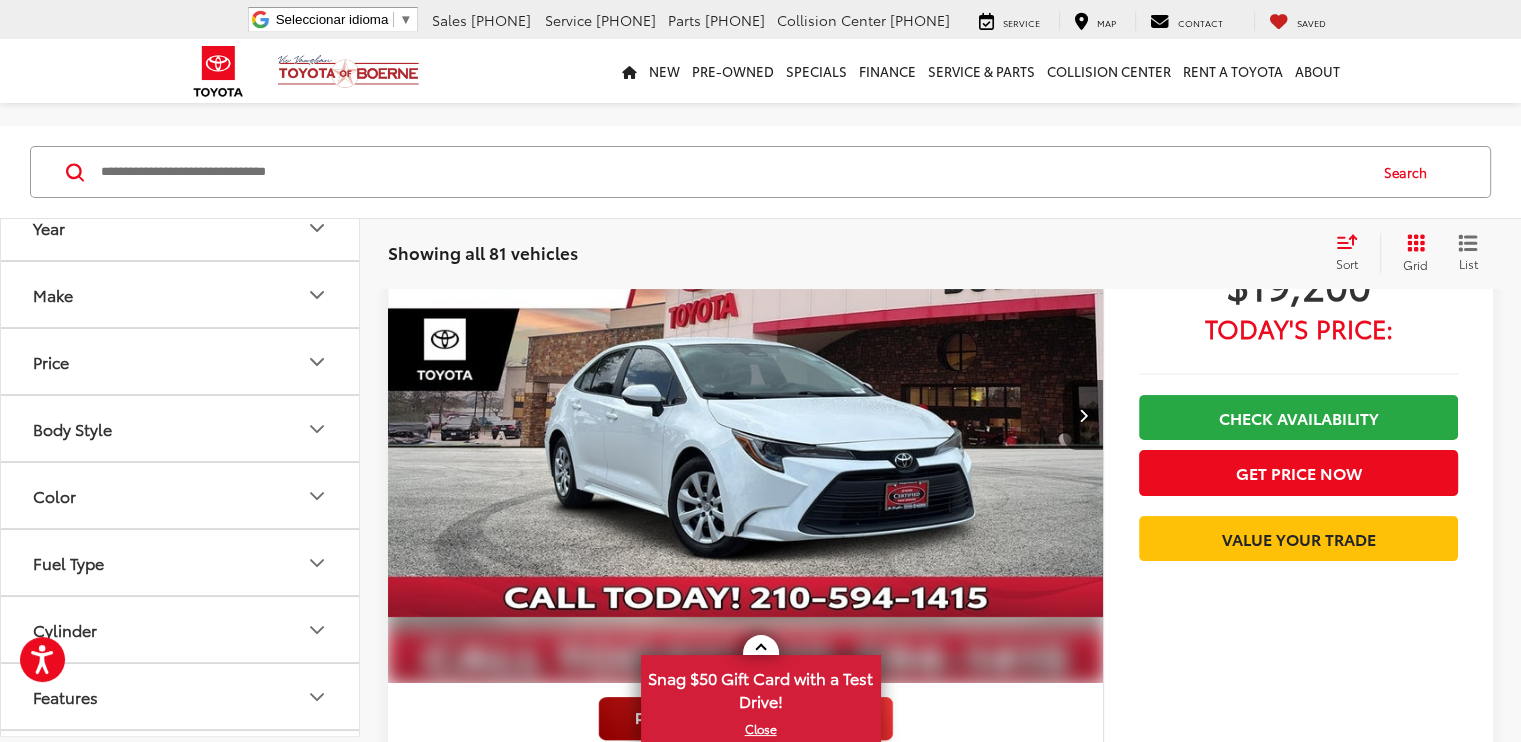 scroll, scrollTop: 228, scrollLeft: 0, axis: vertical 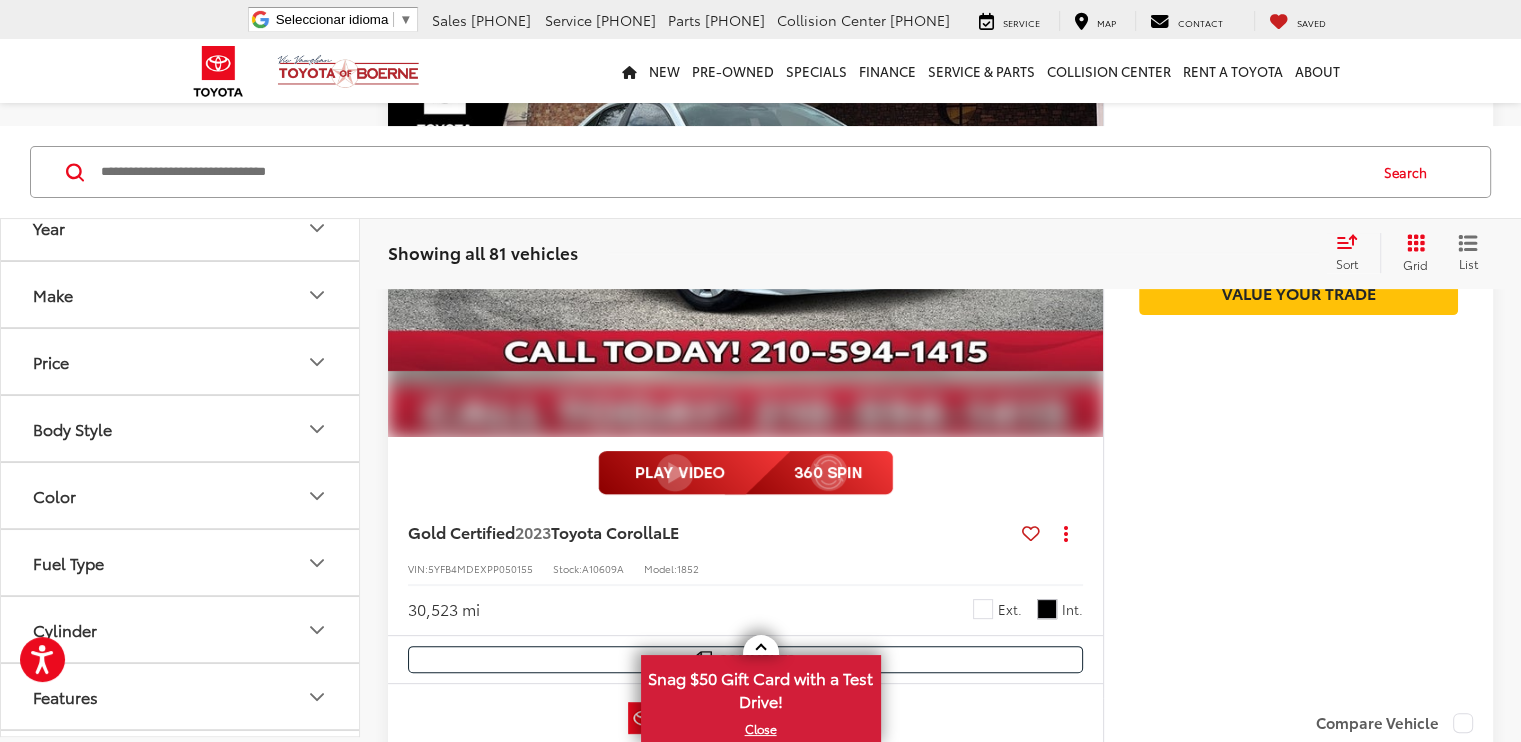 click at bounding box center (809, 724) 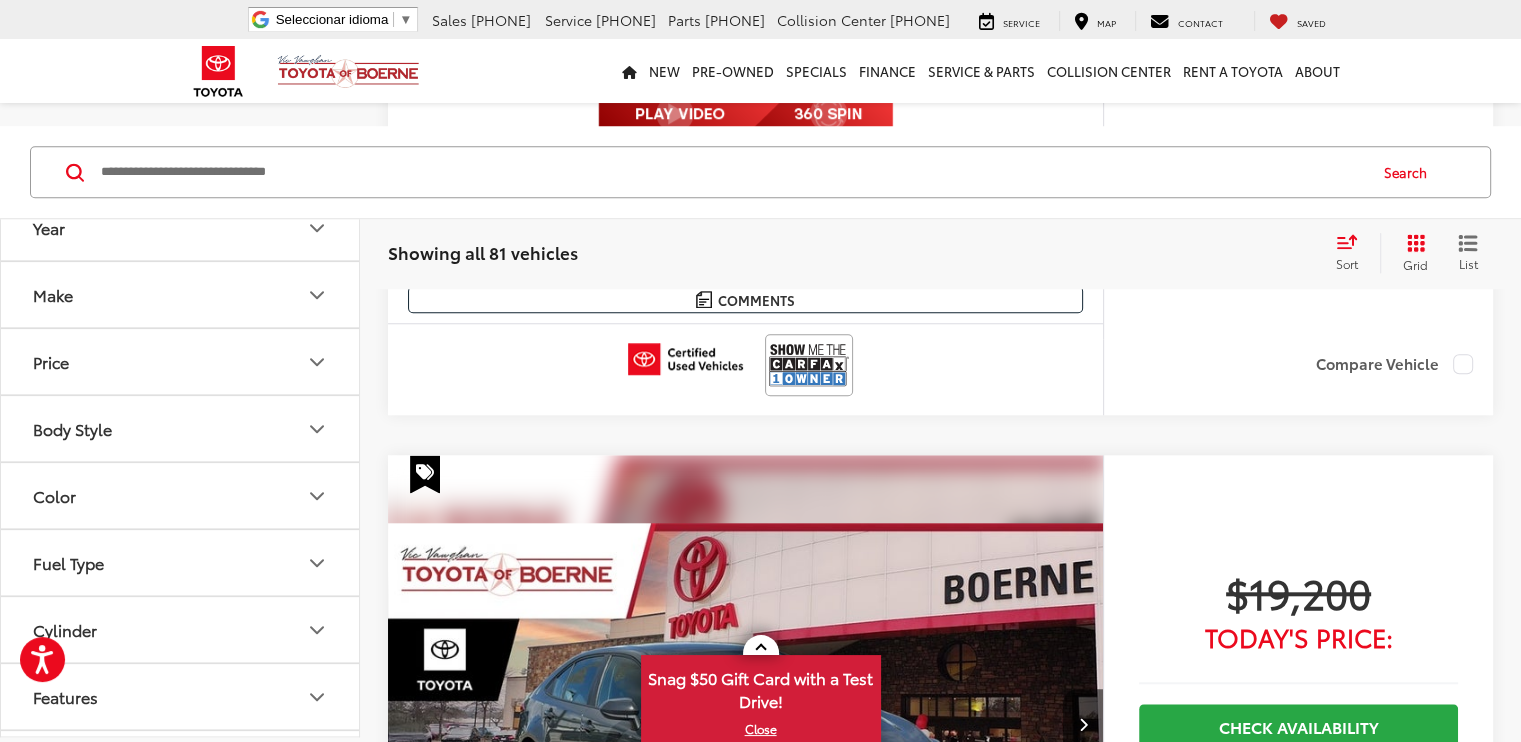 scroll, scrollTop: 1750, scrollLeft: 0, axis: vertical 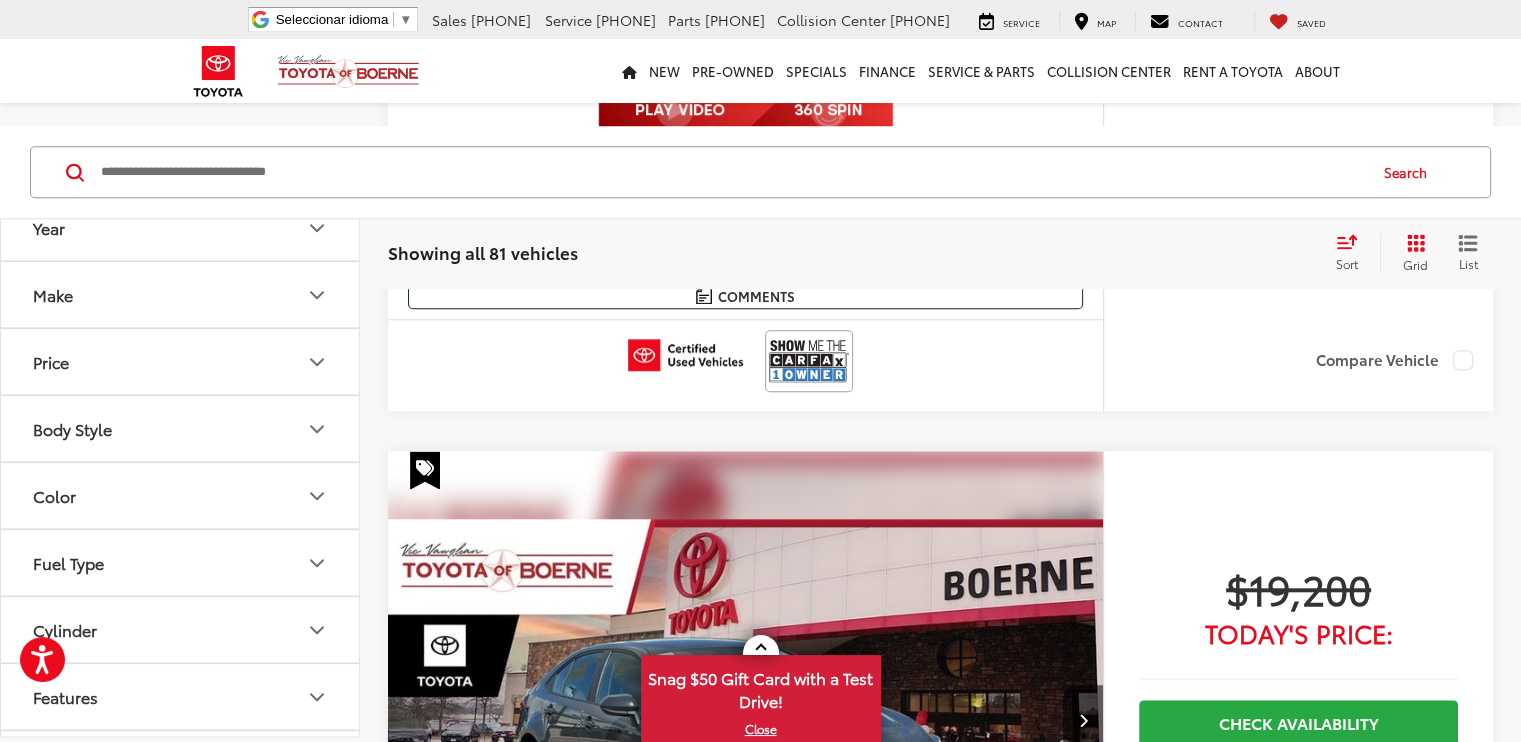 click at bounding box center (809, 1275) 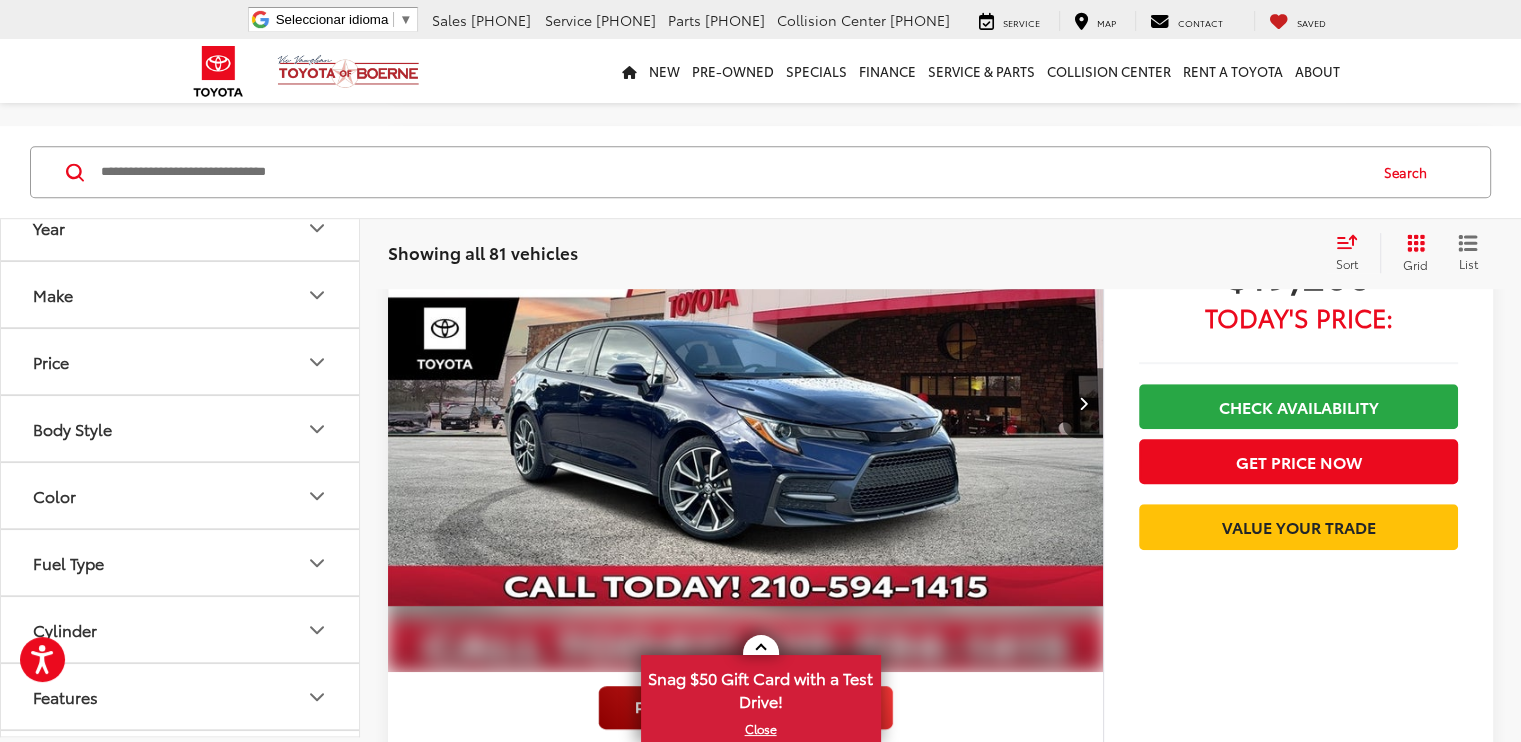 scroll, scrollTop: 1160, scrollLeft: 0, axis: vertical 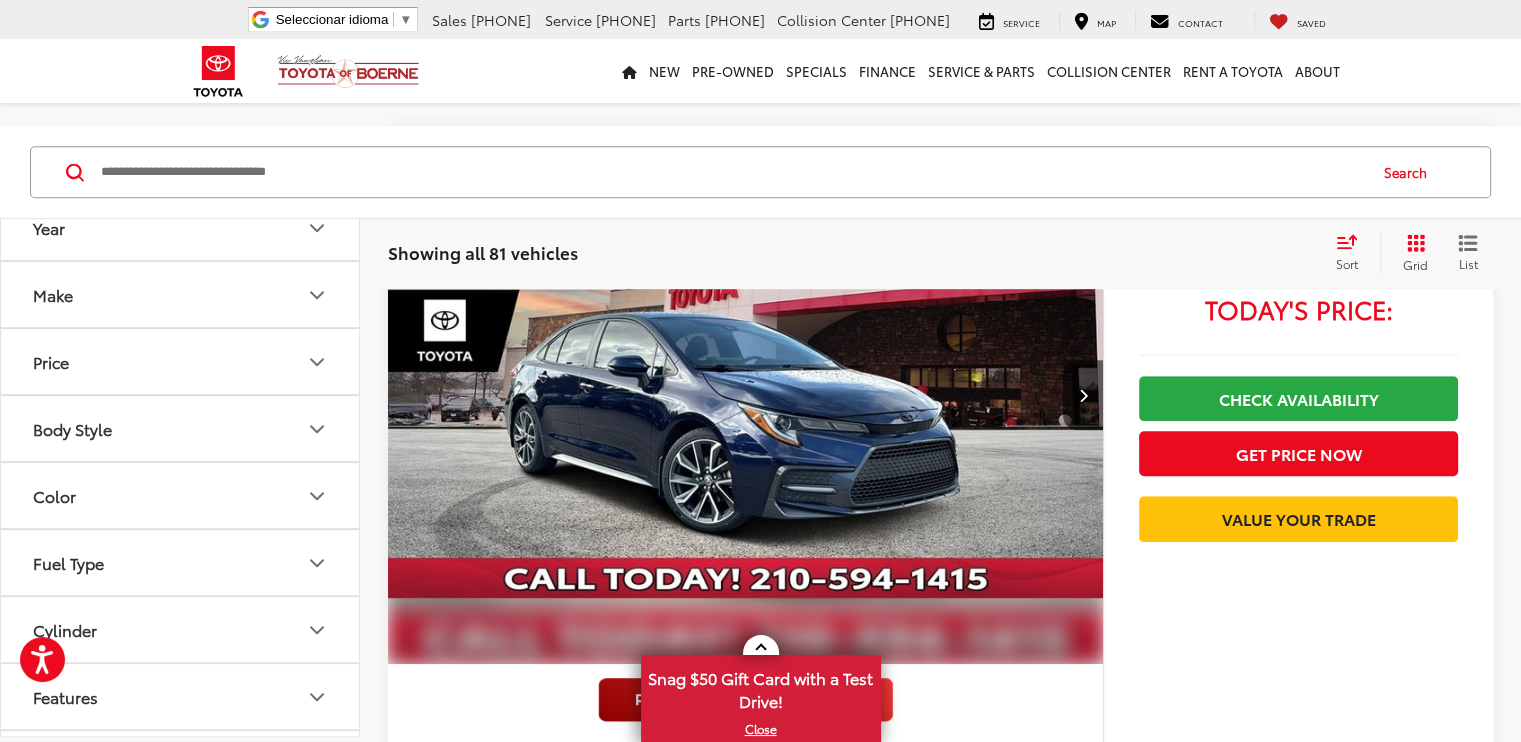 click at bounding box center [809, 950] 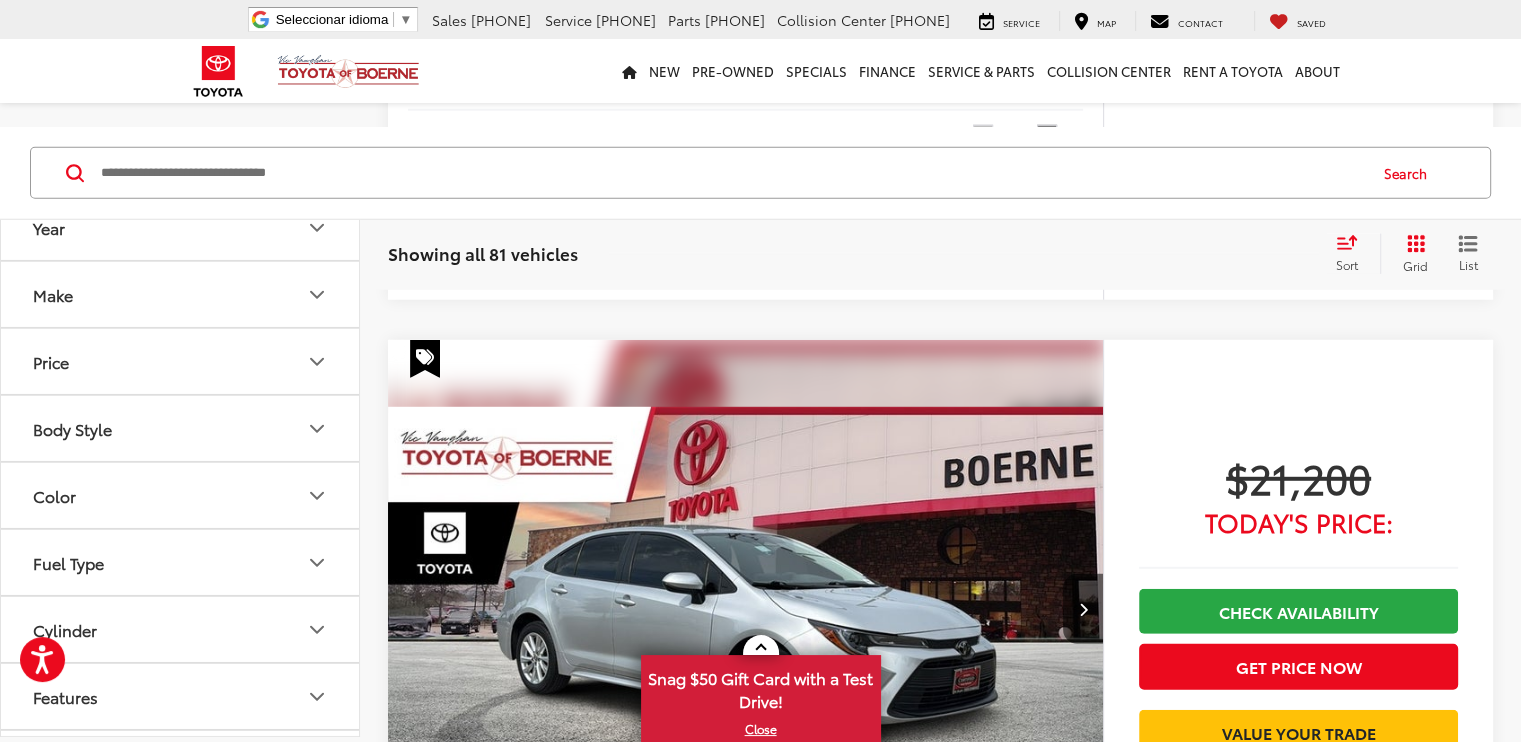 scroll, scrollTop: 5522, scrollLeft: 0, axis: vertical 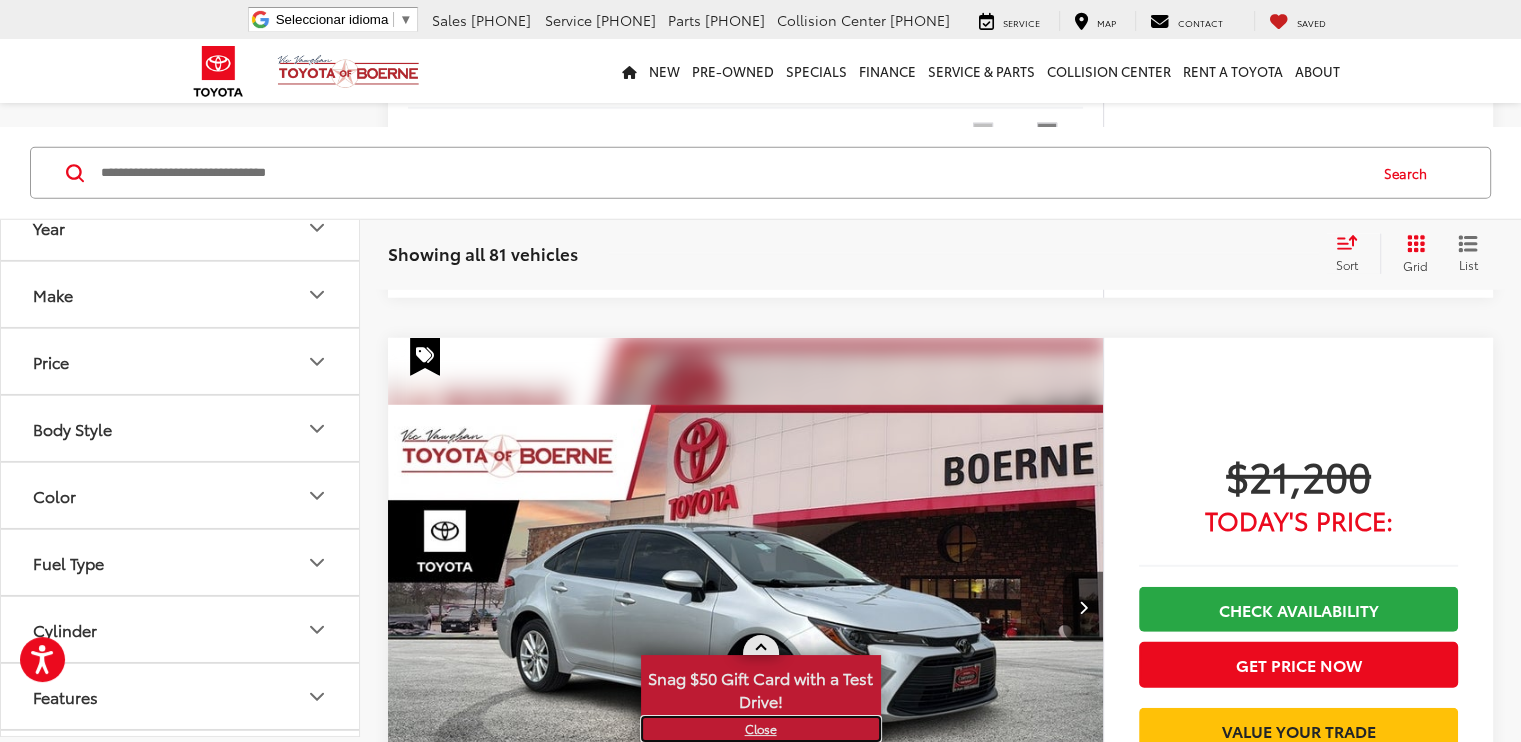 click on "X" at bounding box center [761, 729] 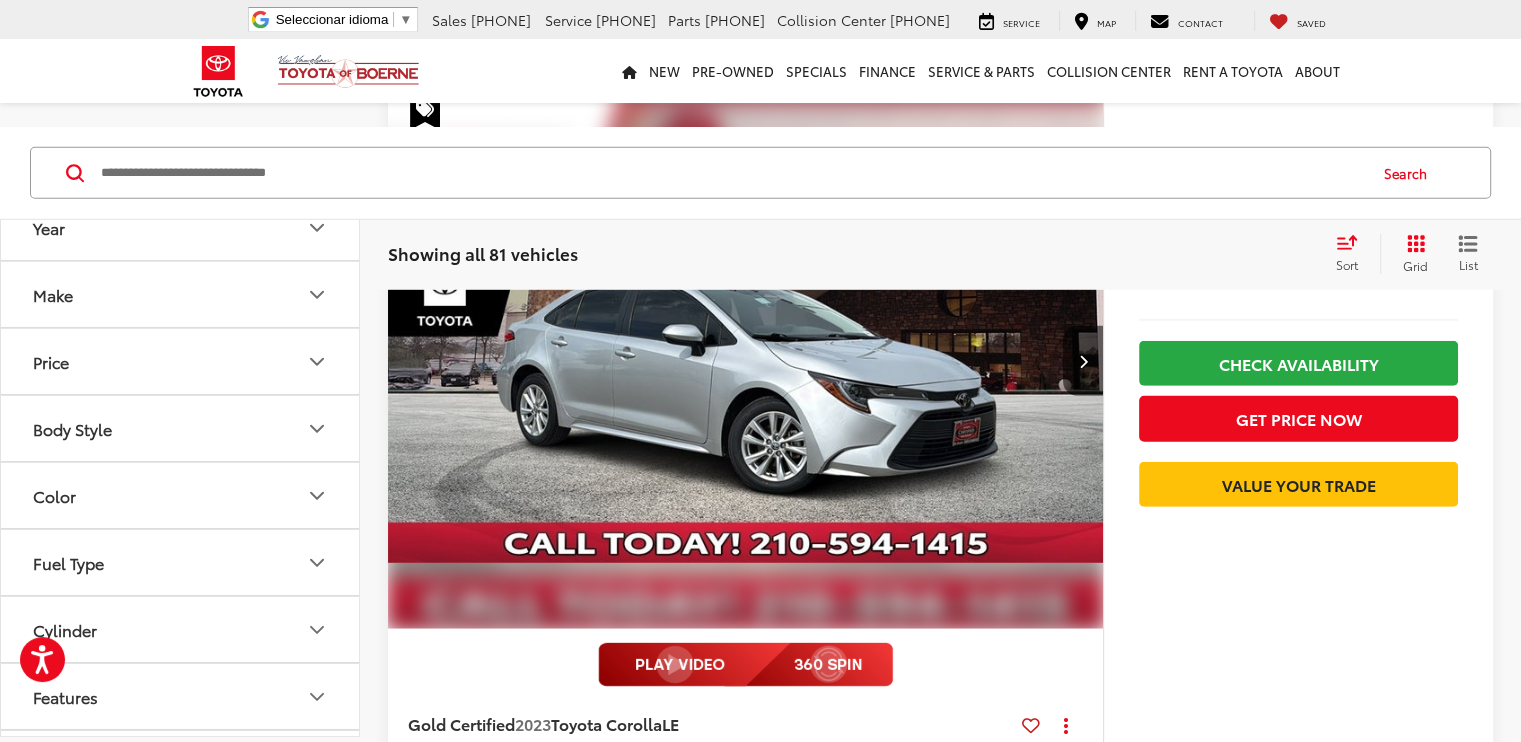 scroll, scrollTop: 5768, scrollLeft: 0, axis: vertical 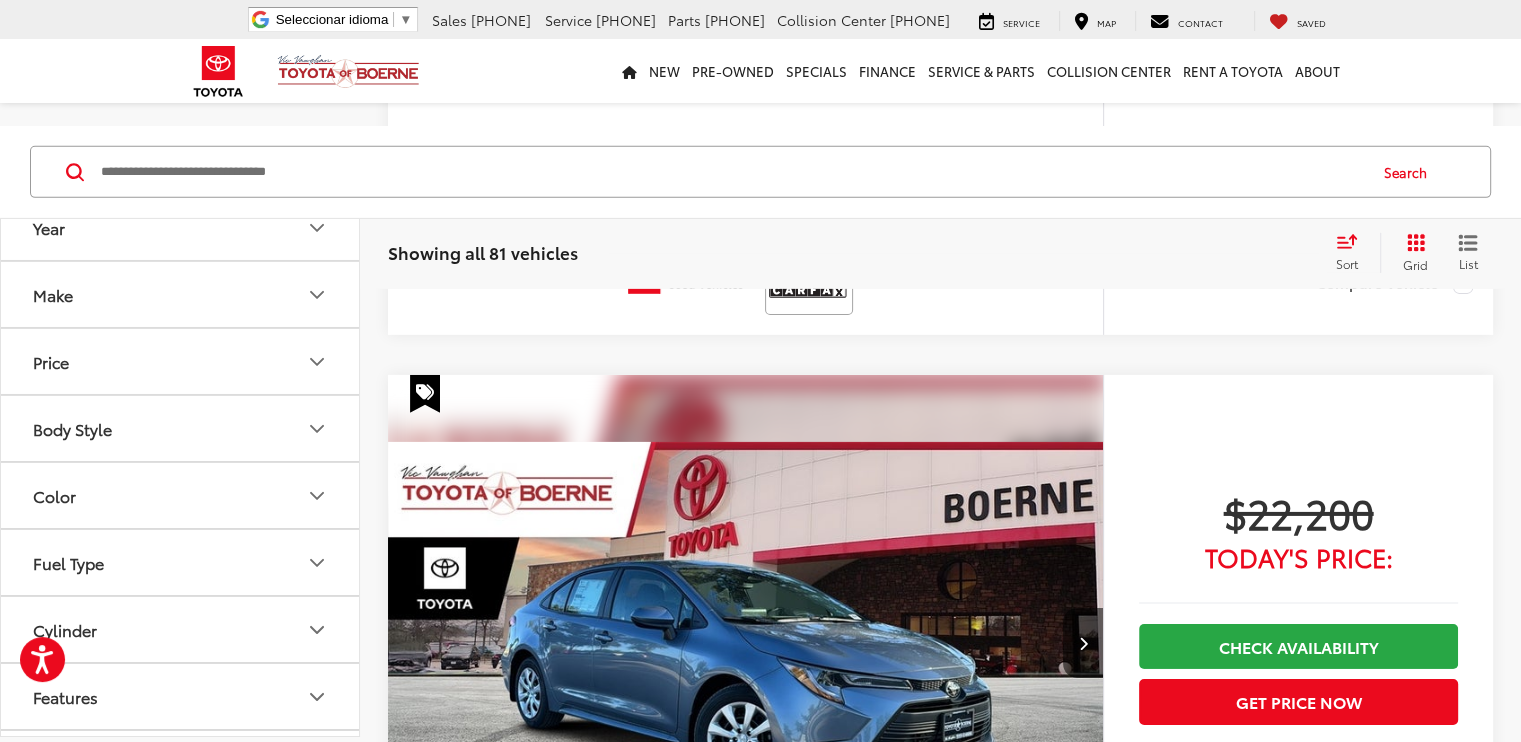 click at bounding box center (809, 2912) 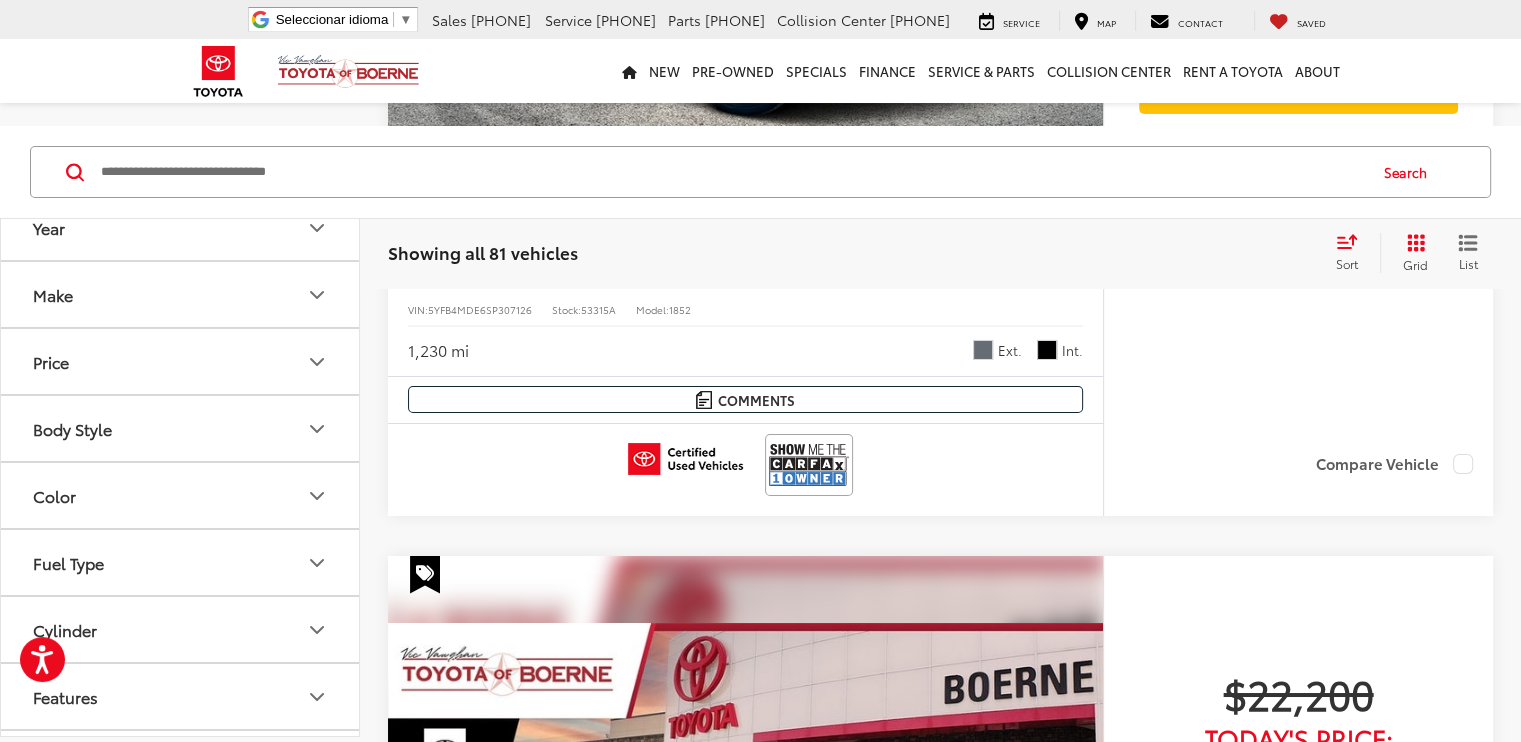 scroll, scrollTop: 7076, scrollLeft: 0, axis: vertical 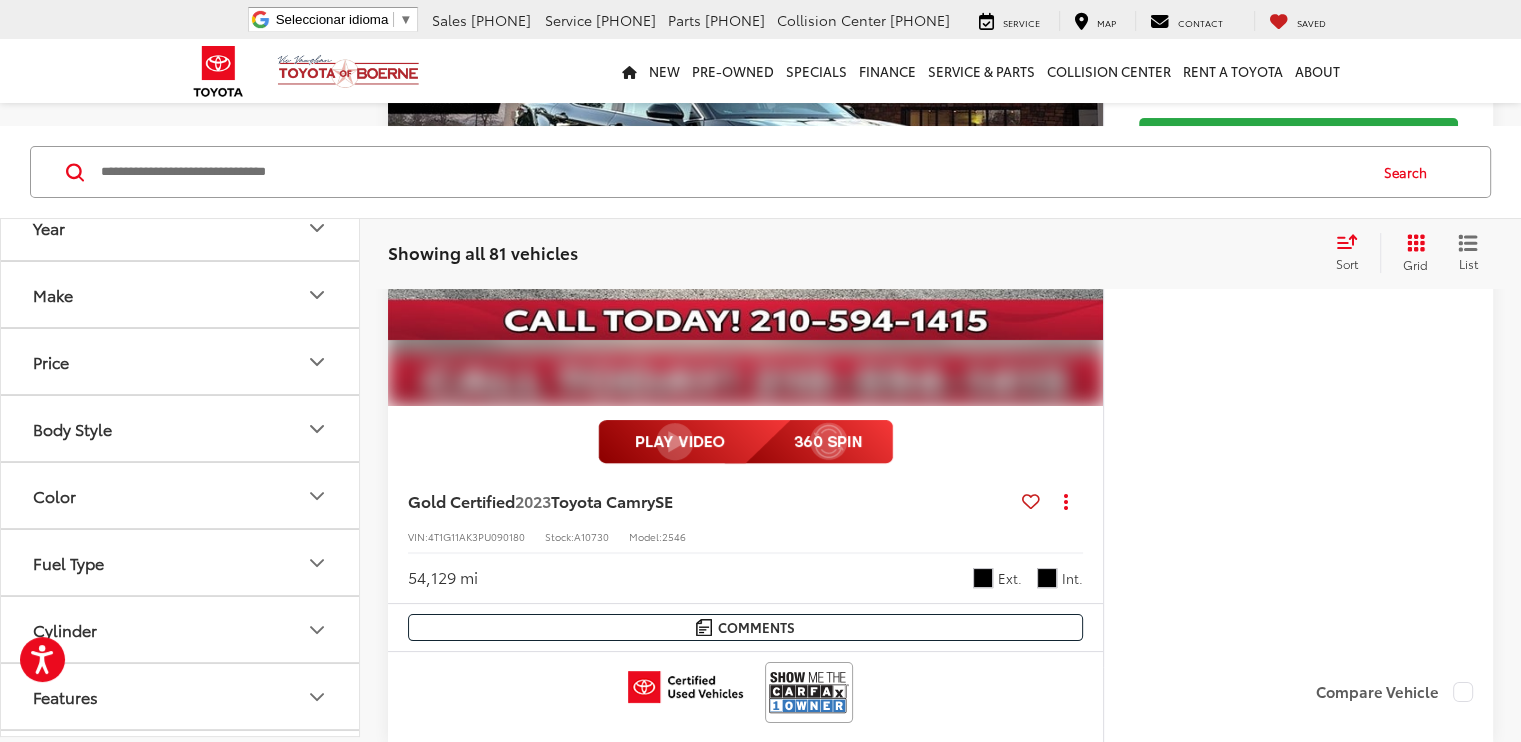 click at bounding box center [809, 3378] 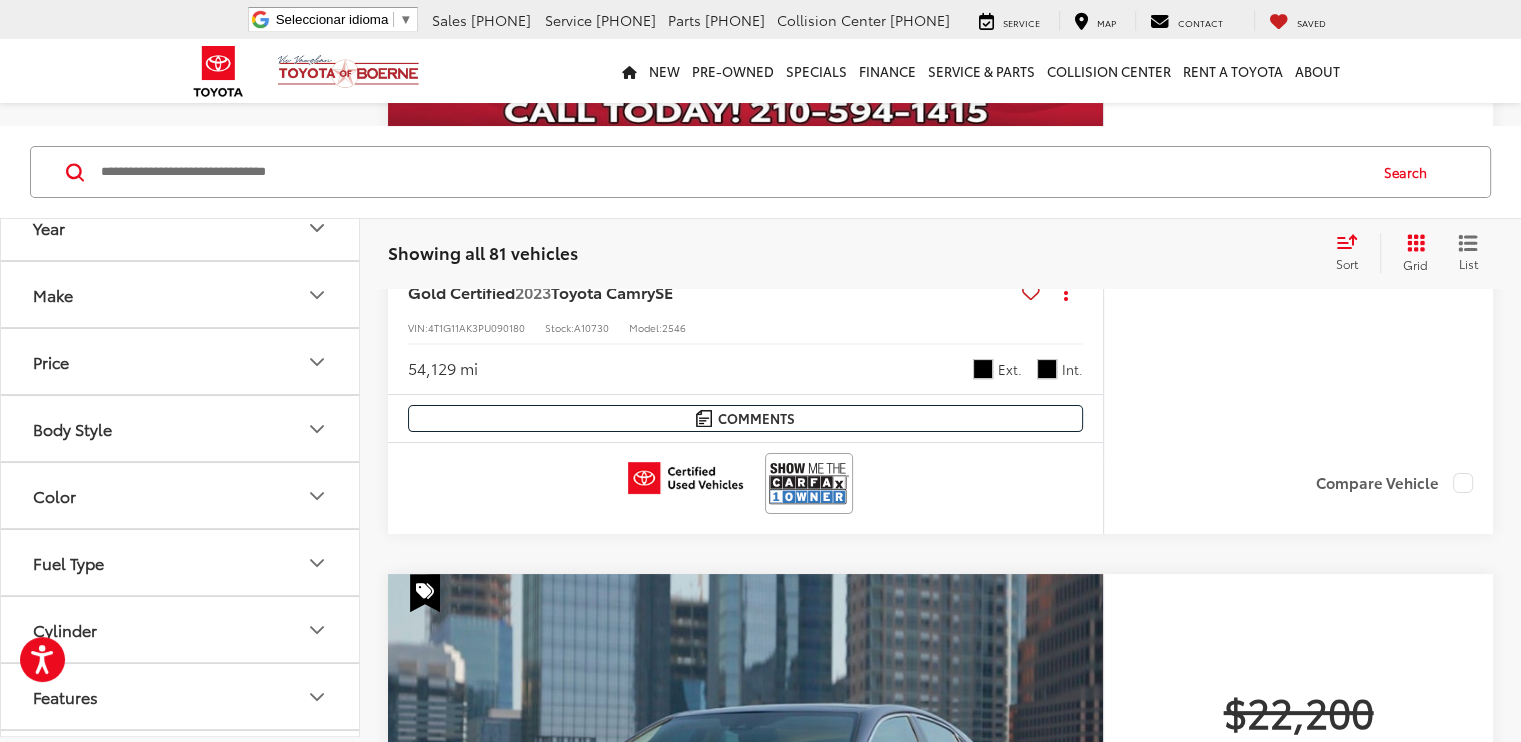 scroll, scrollTop: 7972, scrollLeft: 0, axis: vertical 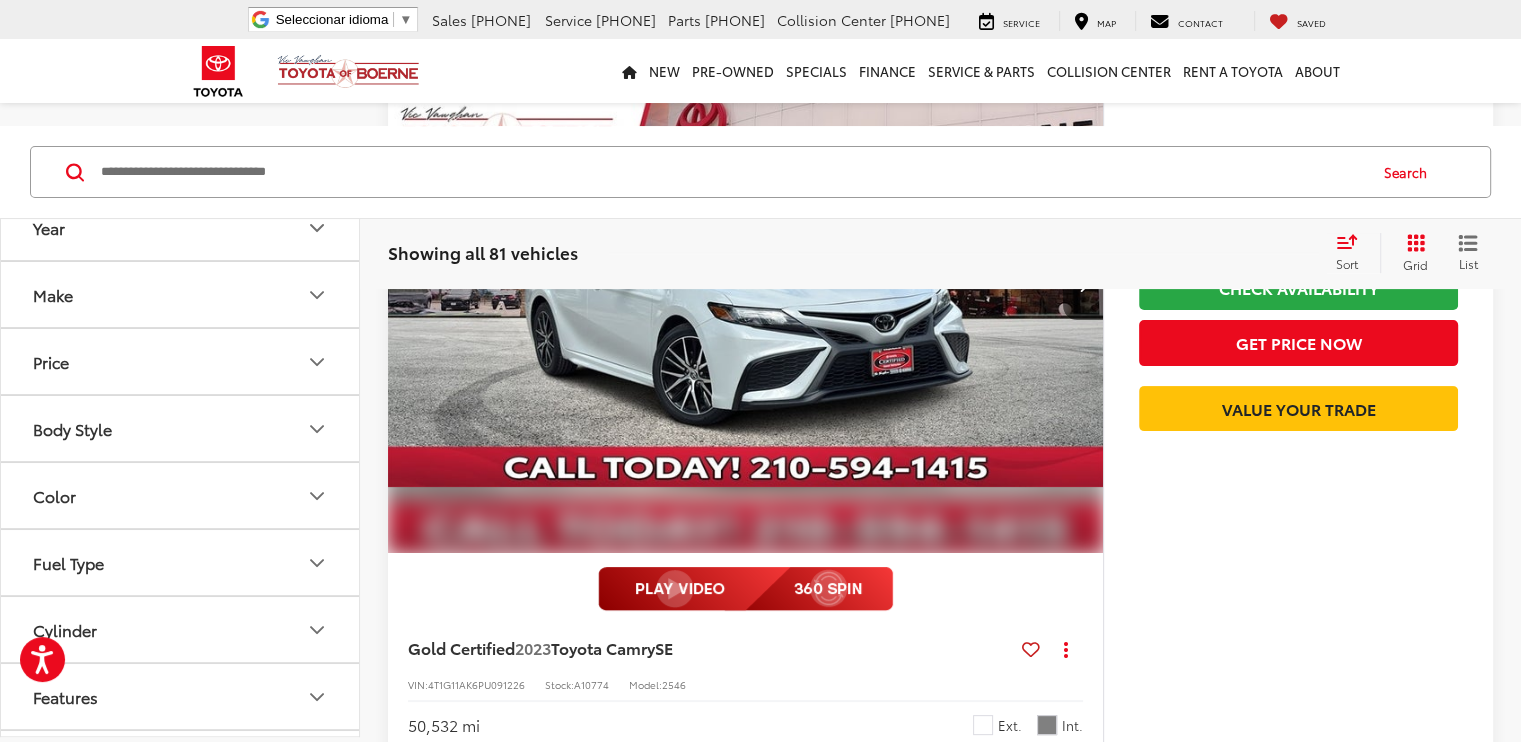 click at bounding box center [809, 840] 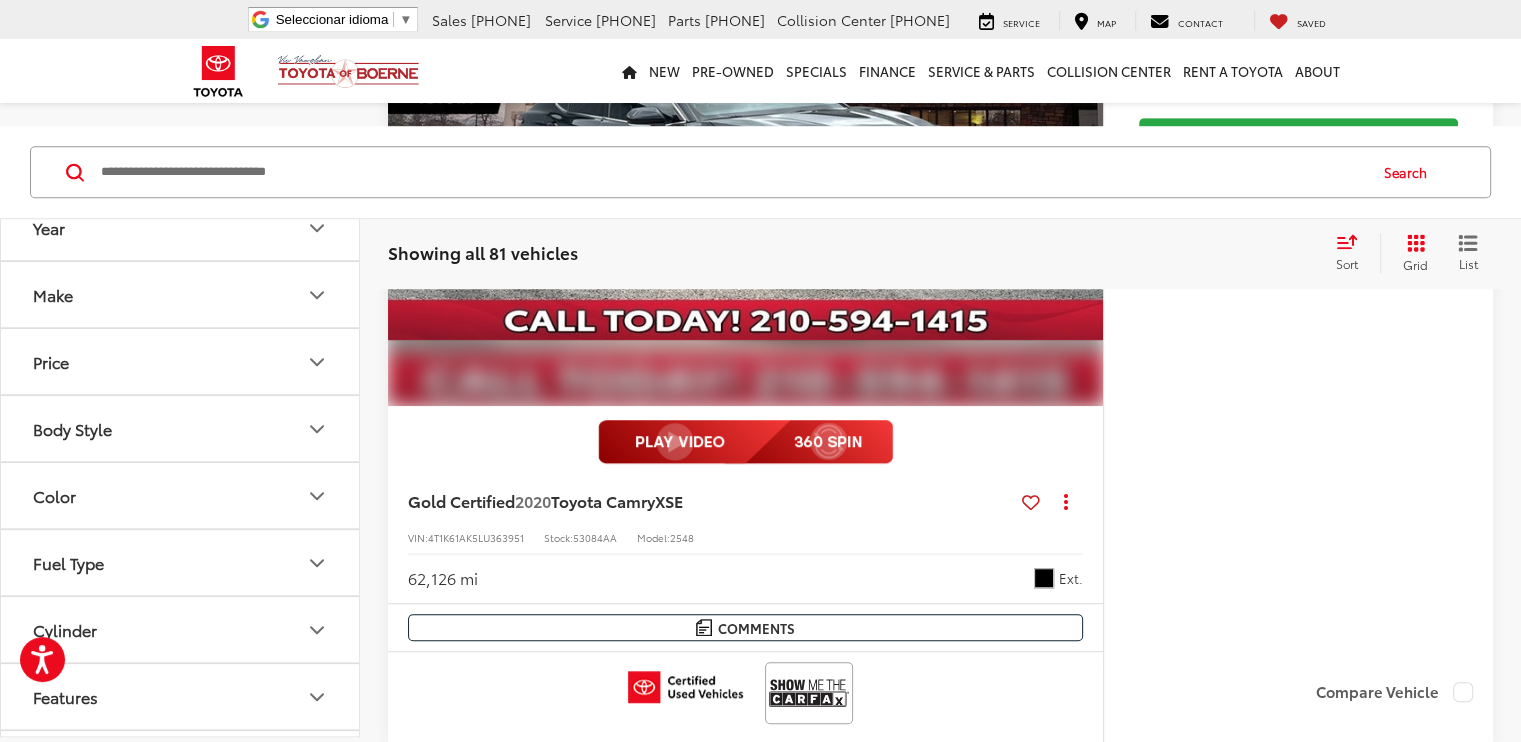 scroll, scrollTop: 1419, scrollLeft: 0, axis: vertical 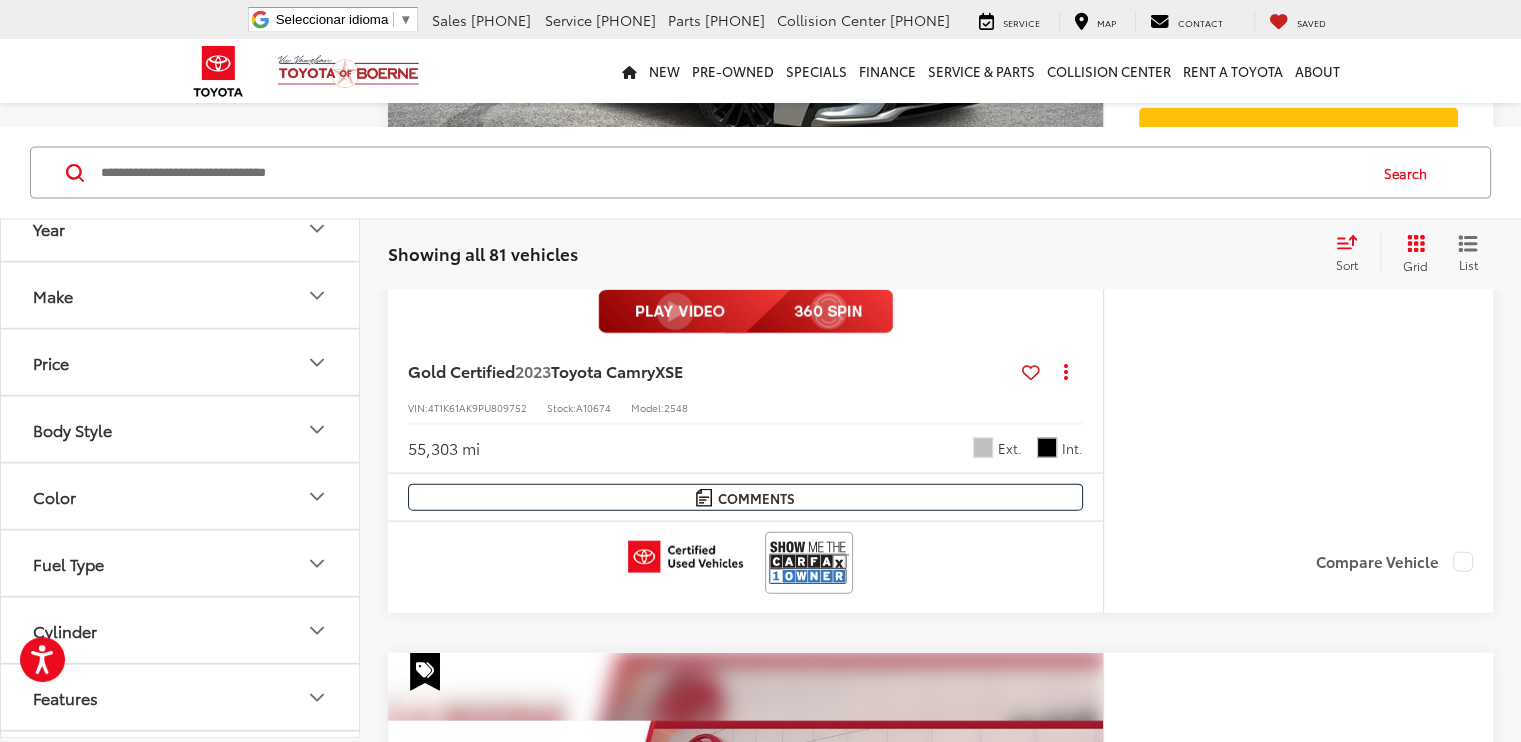 click 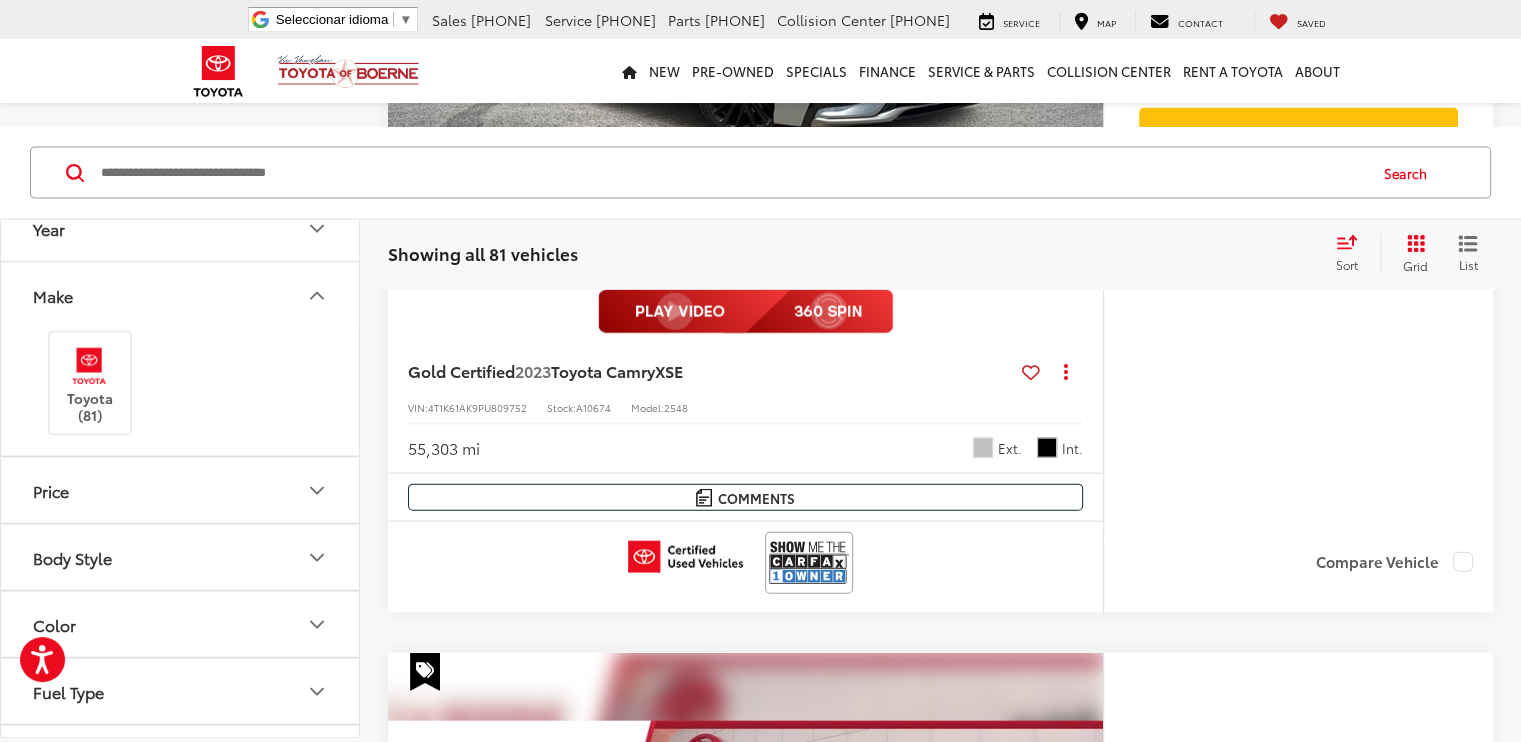 click 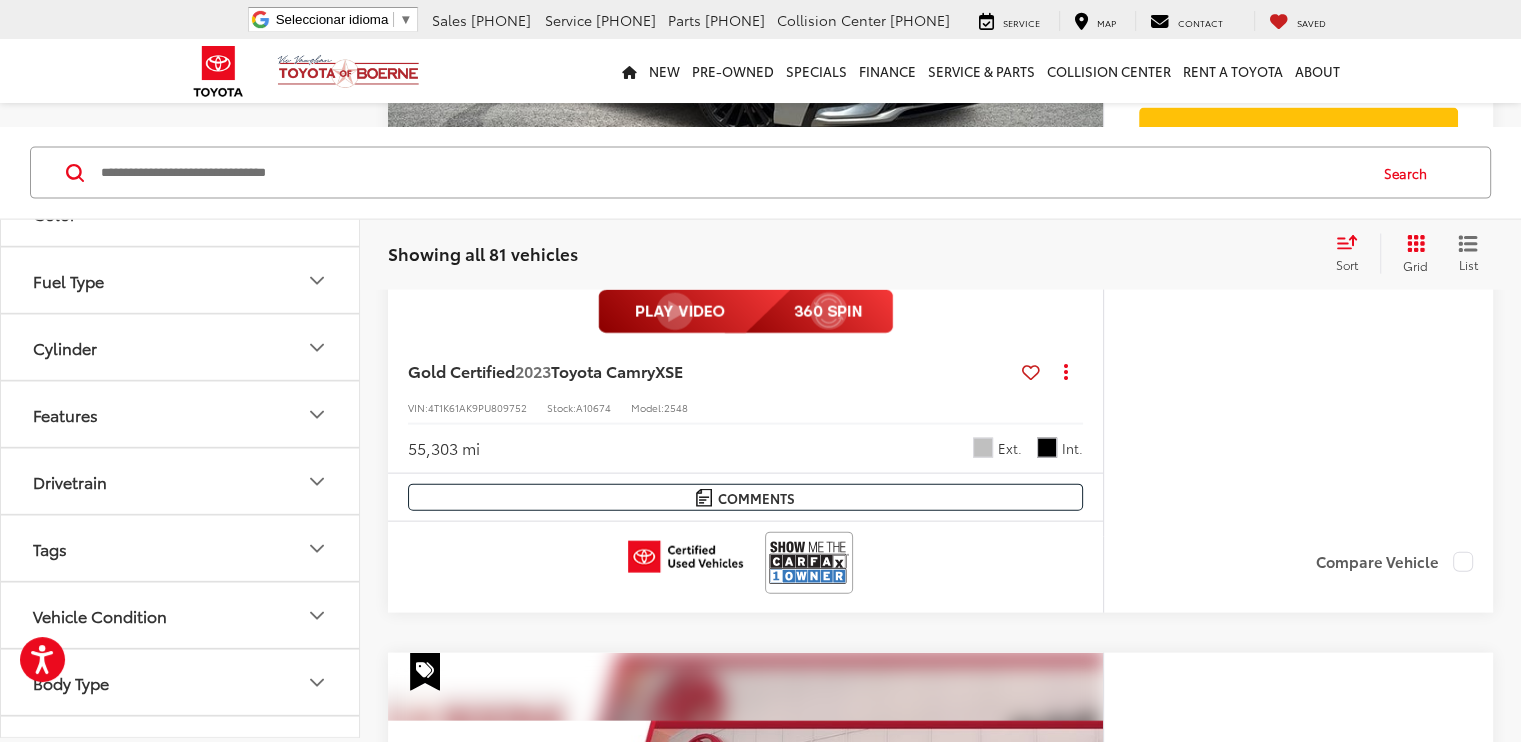 scroll, scrollTop: 287, scrollLeft: 0, axis: vertical 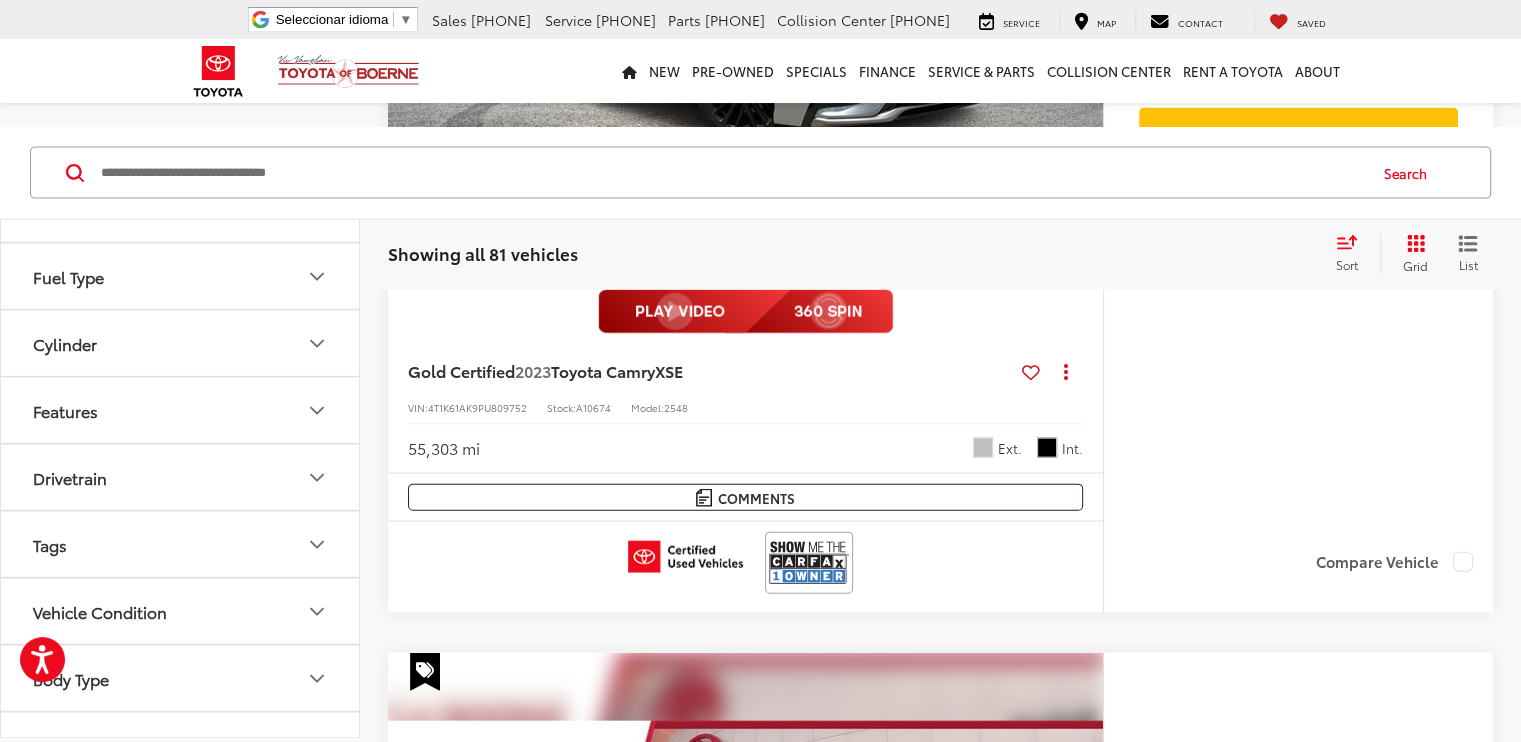 click 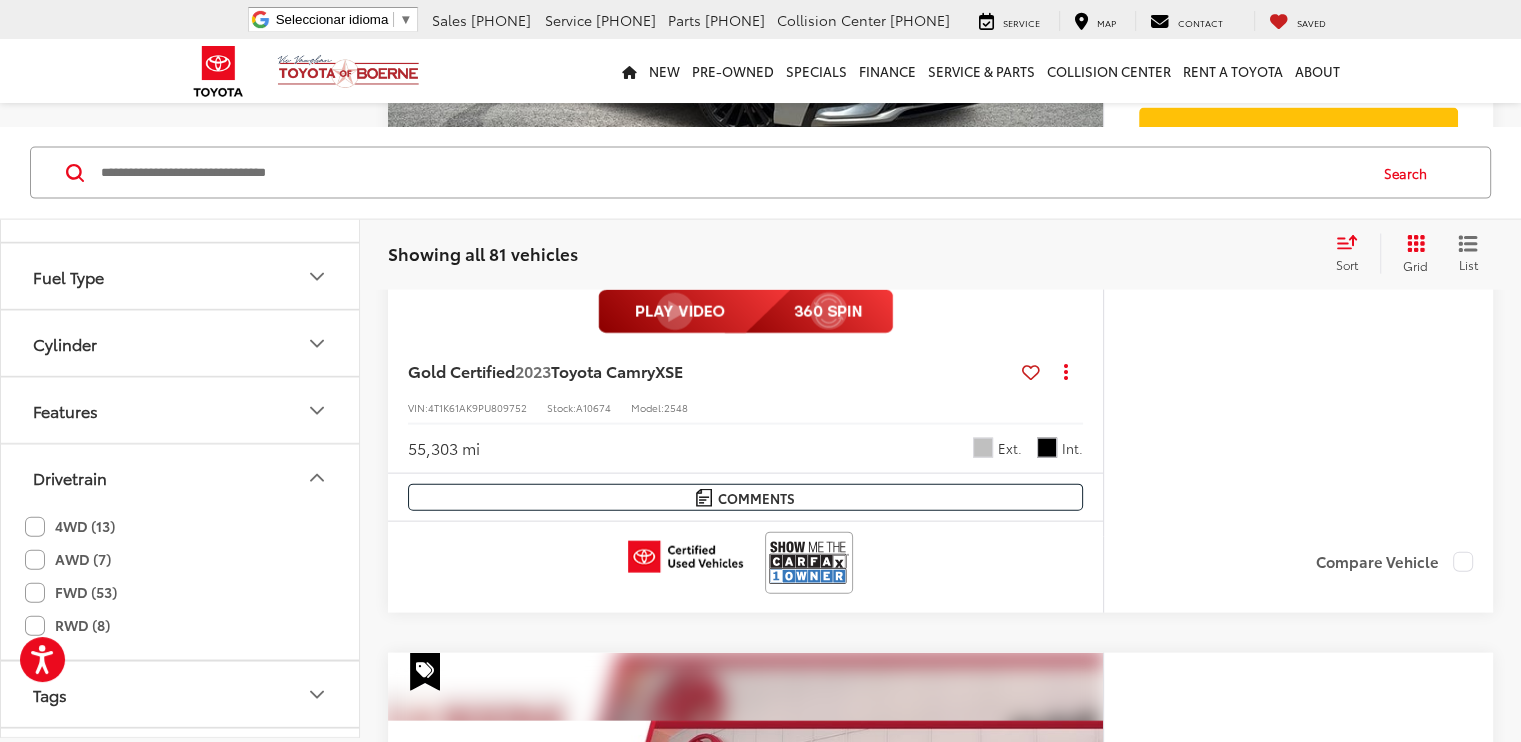 click on "4WD (13)" 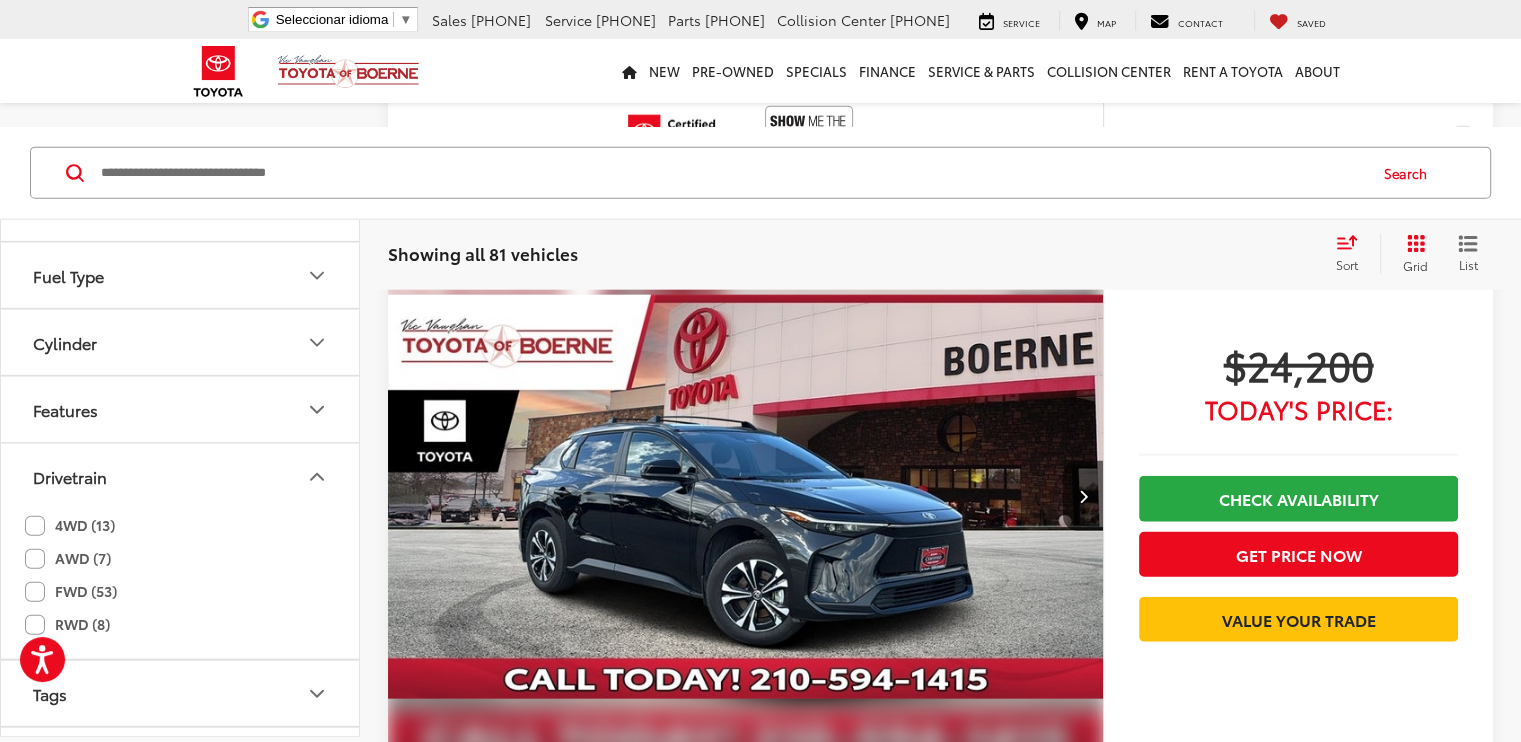 click on "AWD (7)" 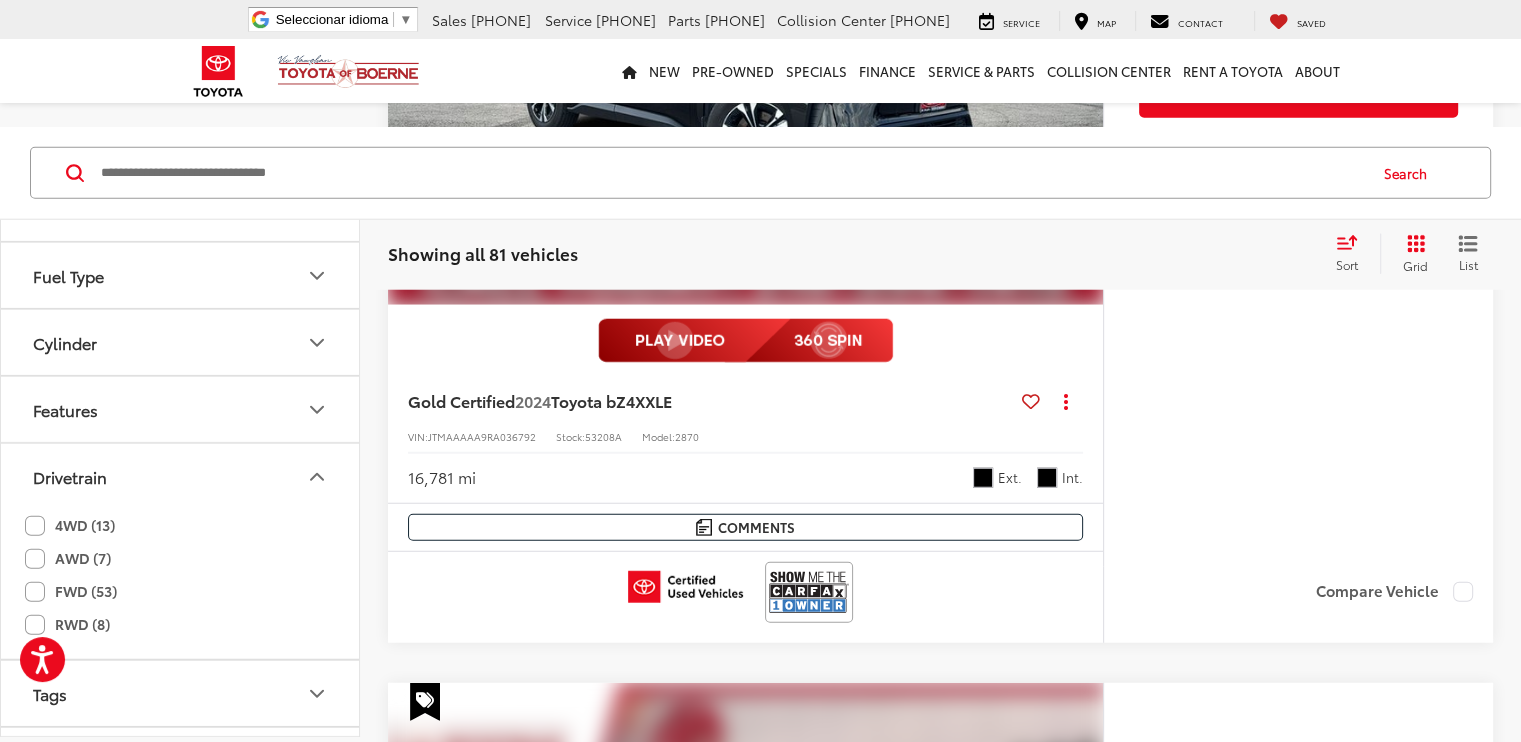 click on "AWD (7)" 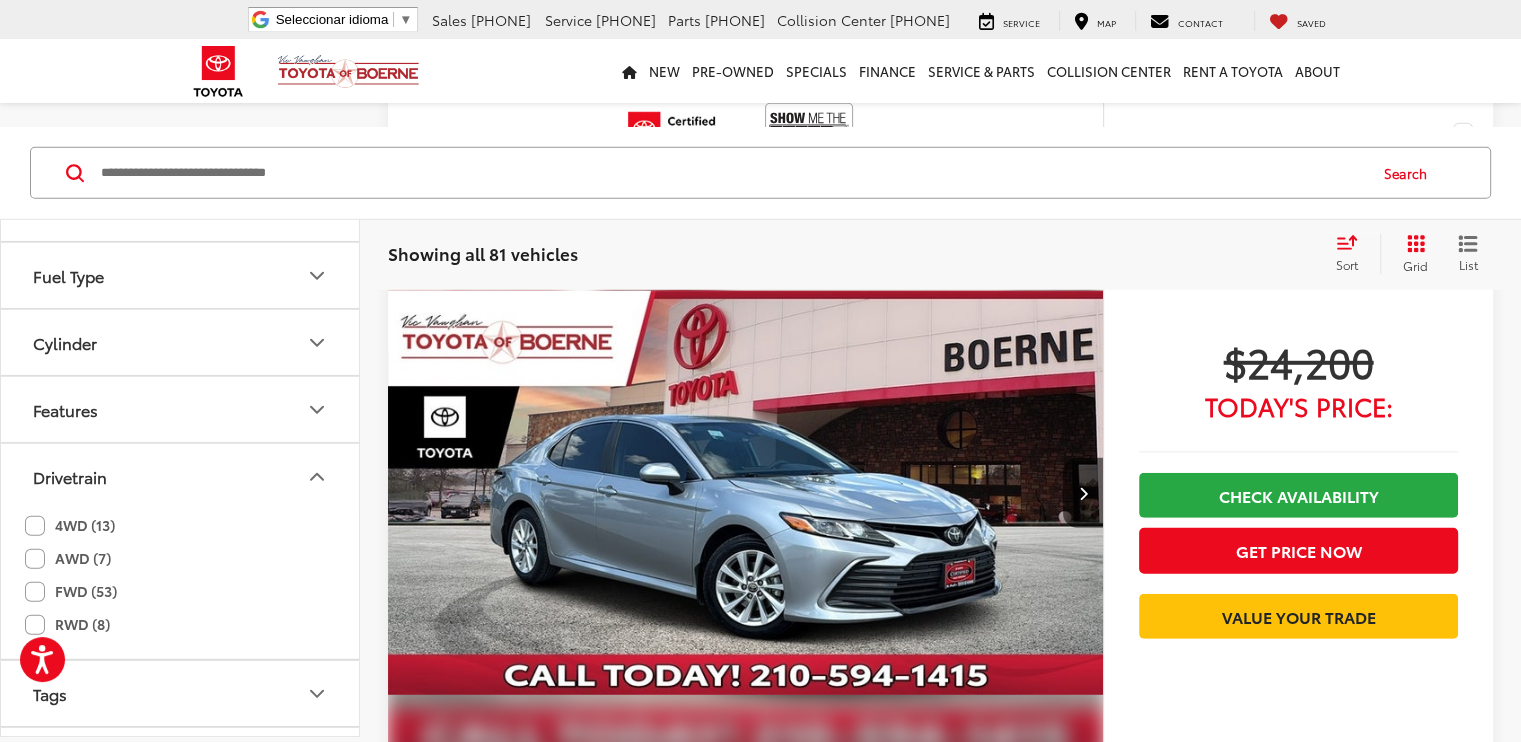 click on "4WD (13)" 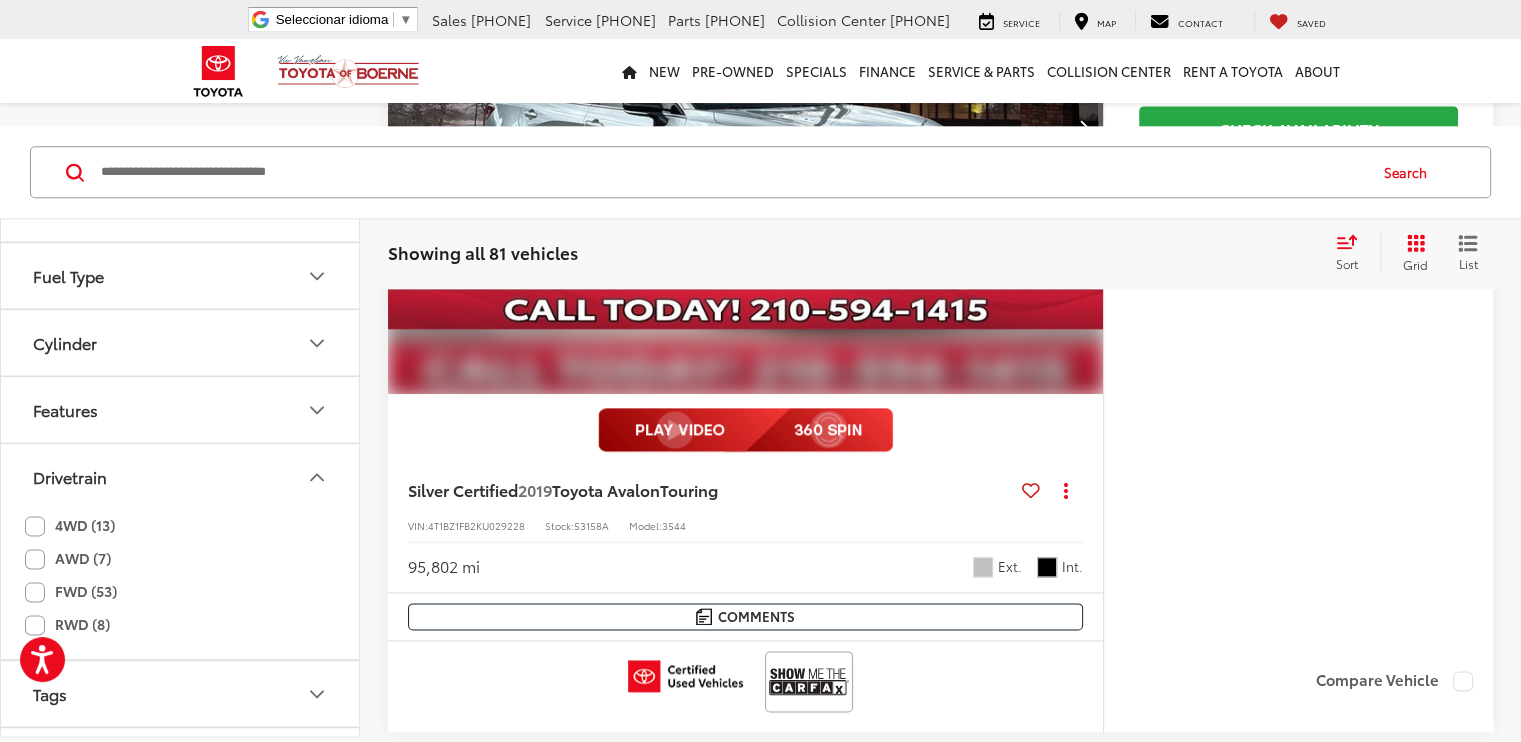 click on "AWD (7)" 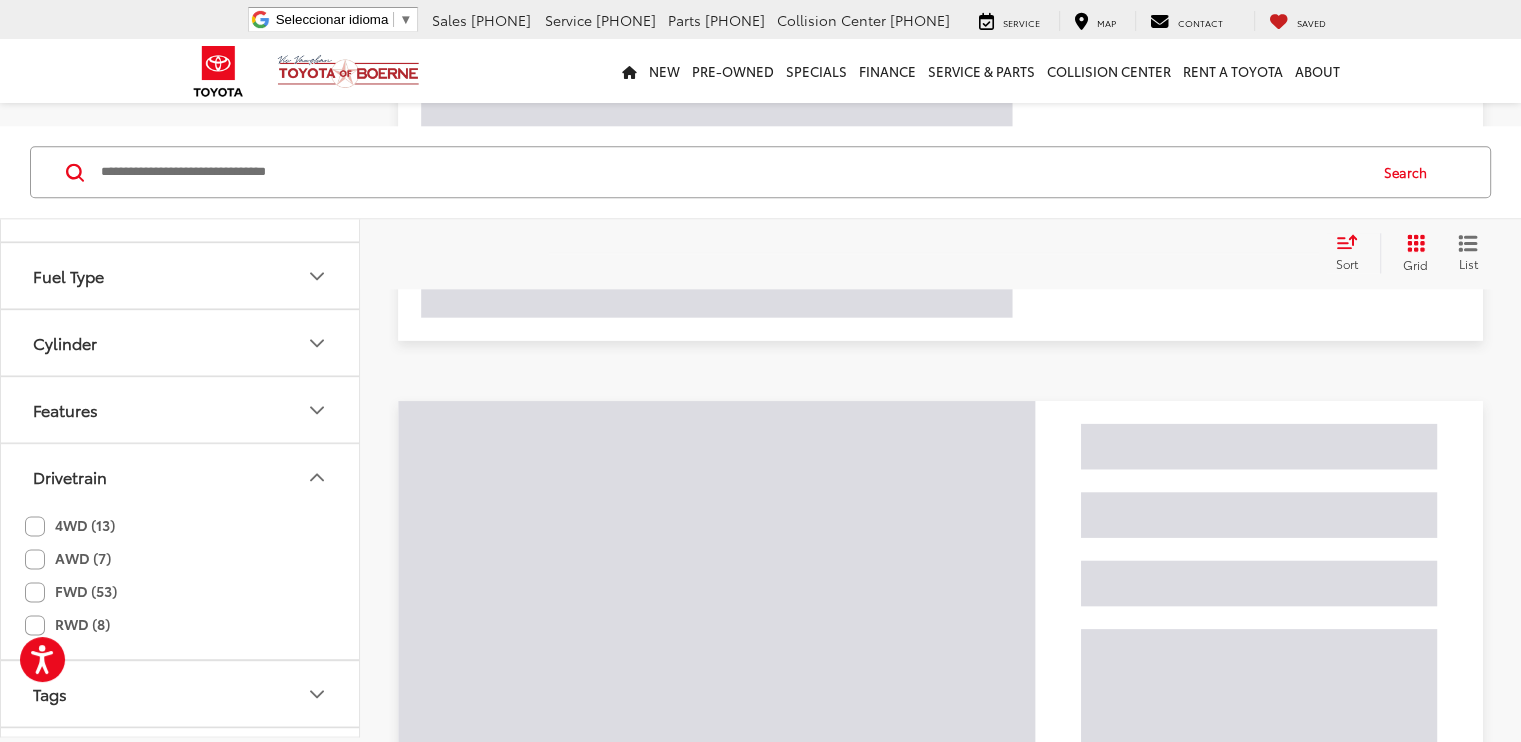 scroll, scrollTop: 2130, scrollLeft: 0, axis: vertical 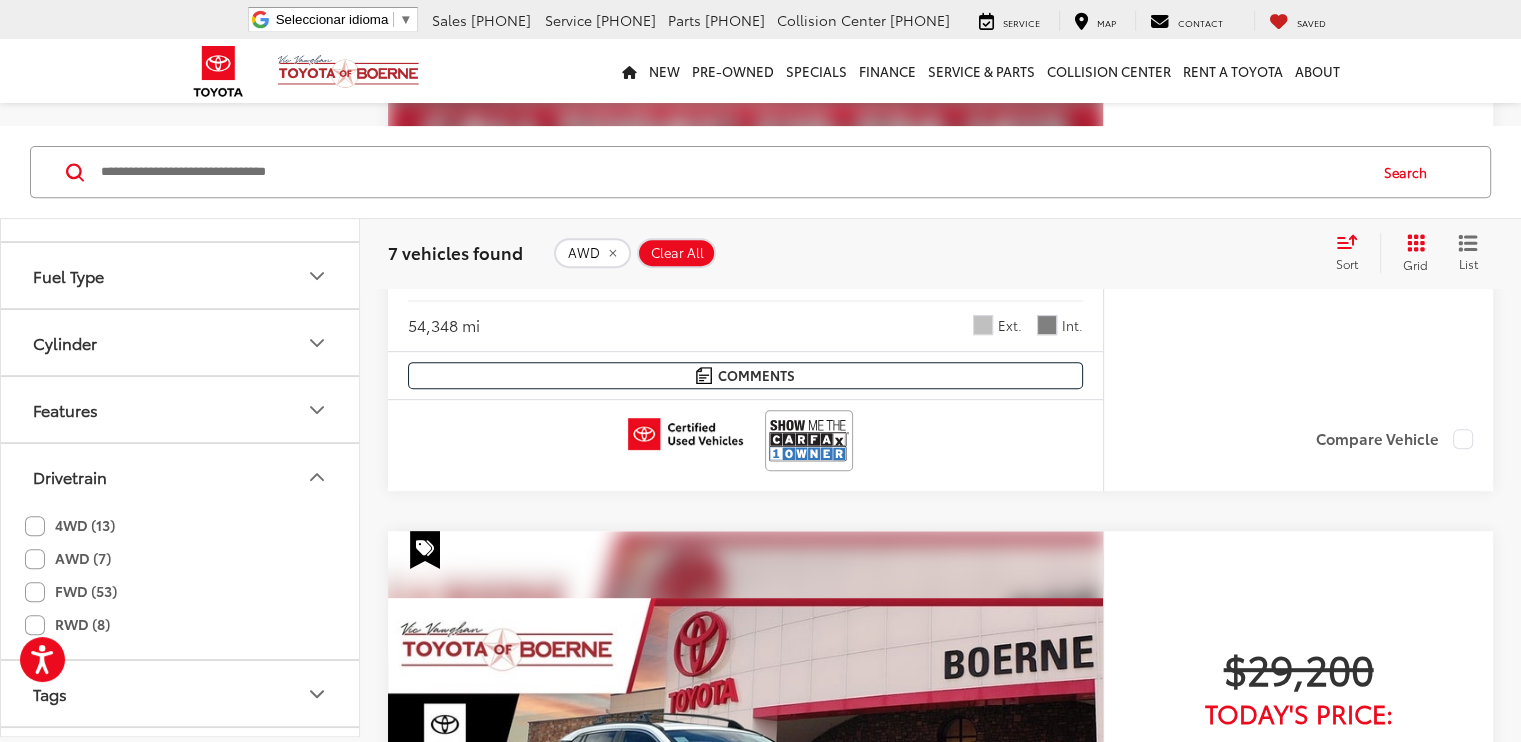 click on "4WD (13)" 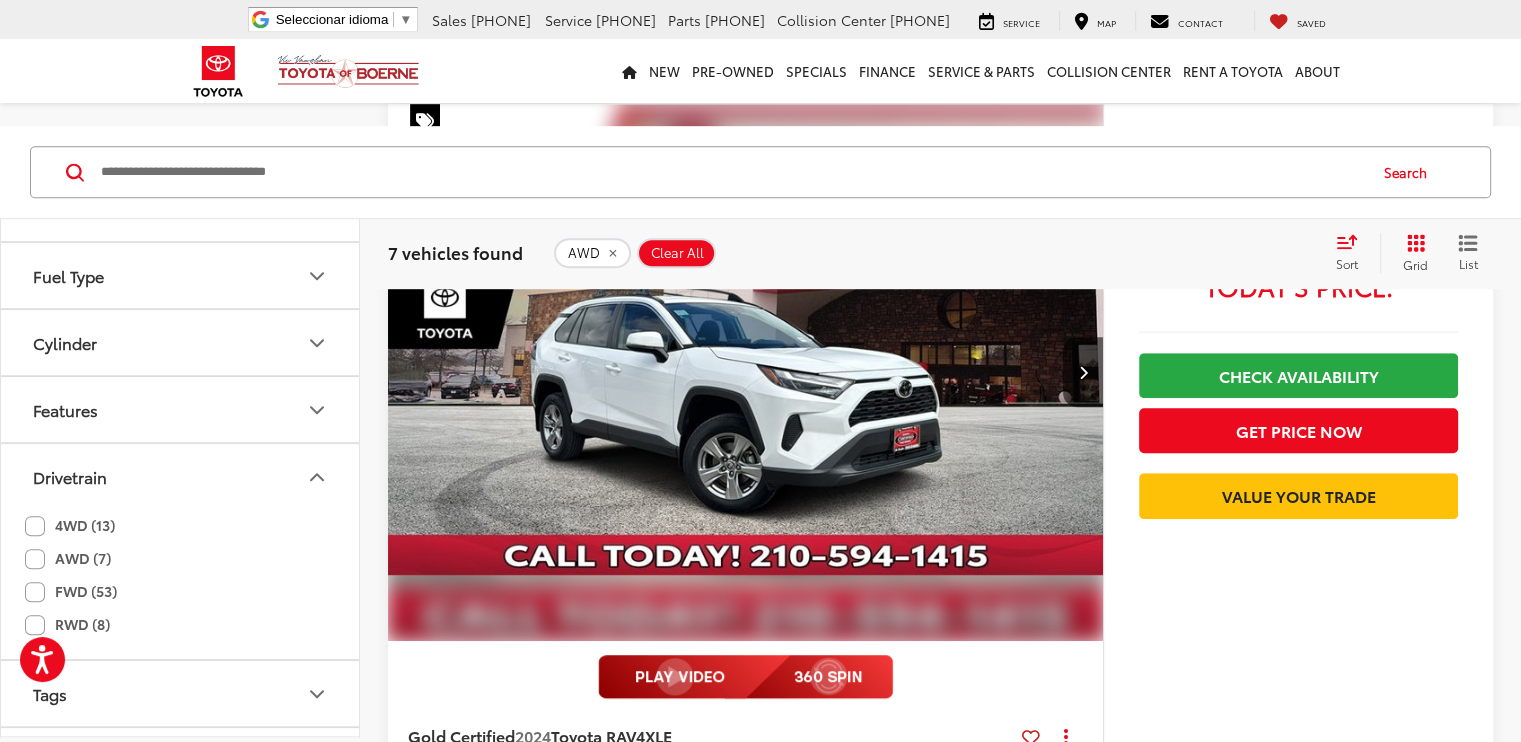 click on "AWD (7)" 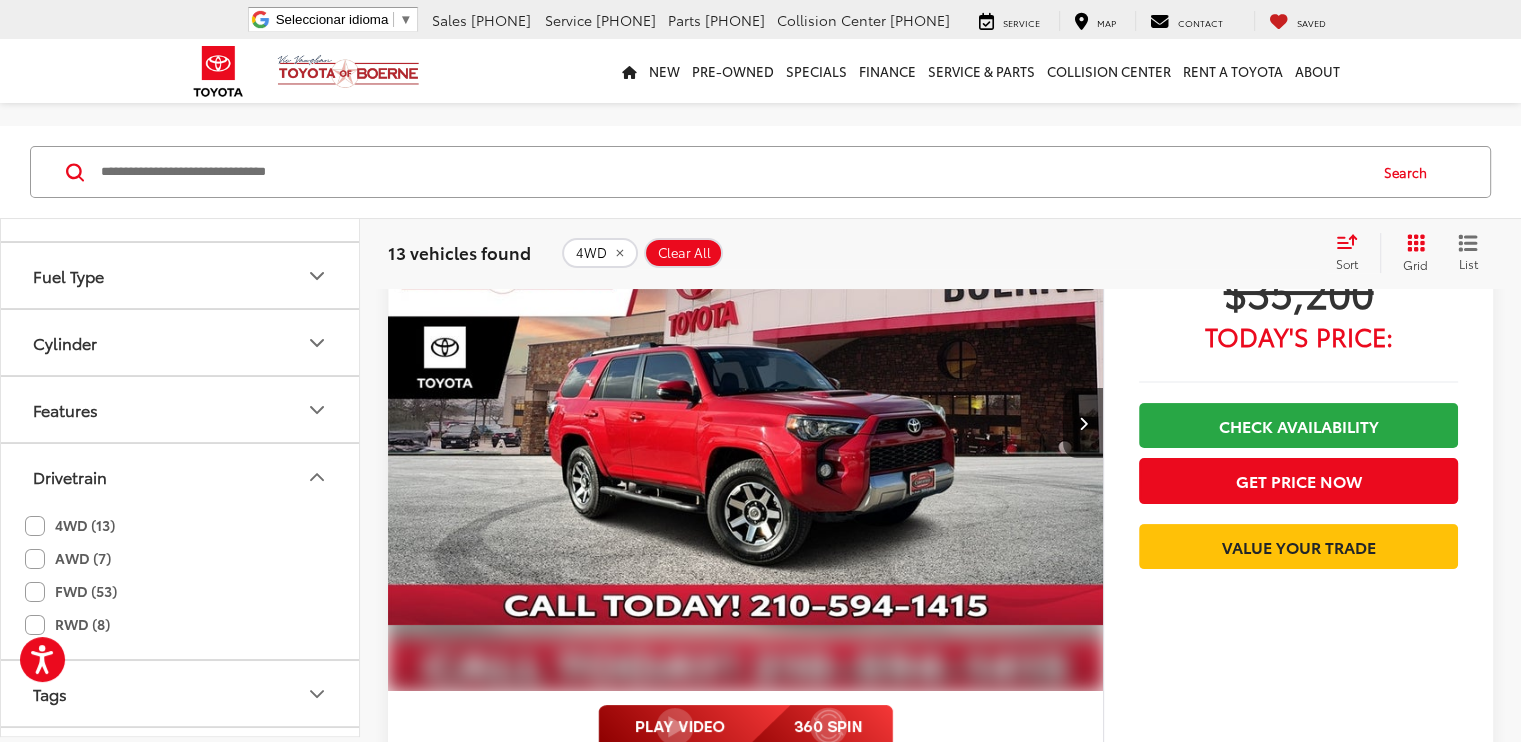 scroll, scrollTop: 219, scrollLeft: 0, axis: vertical 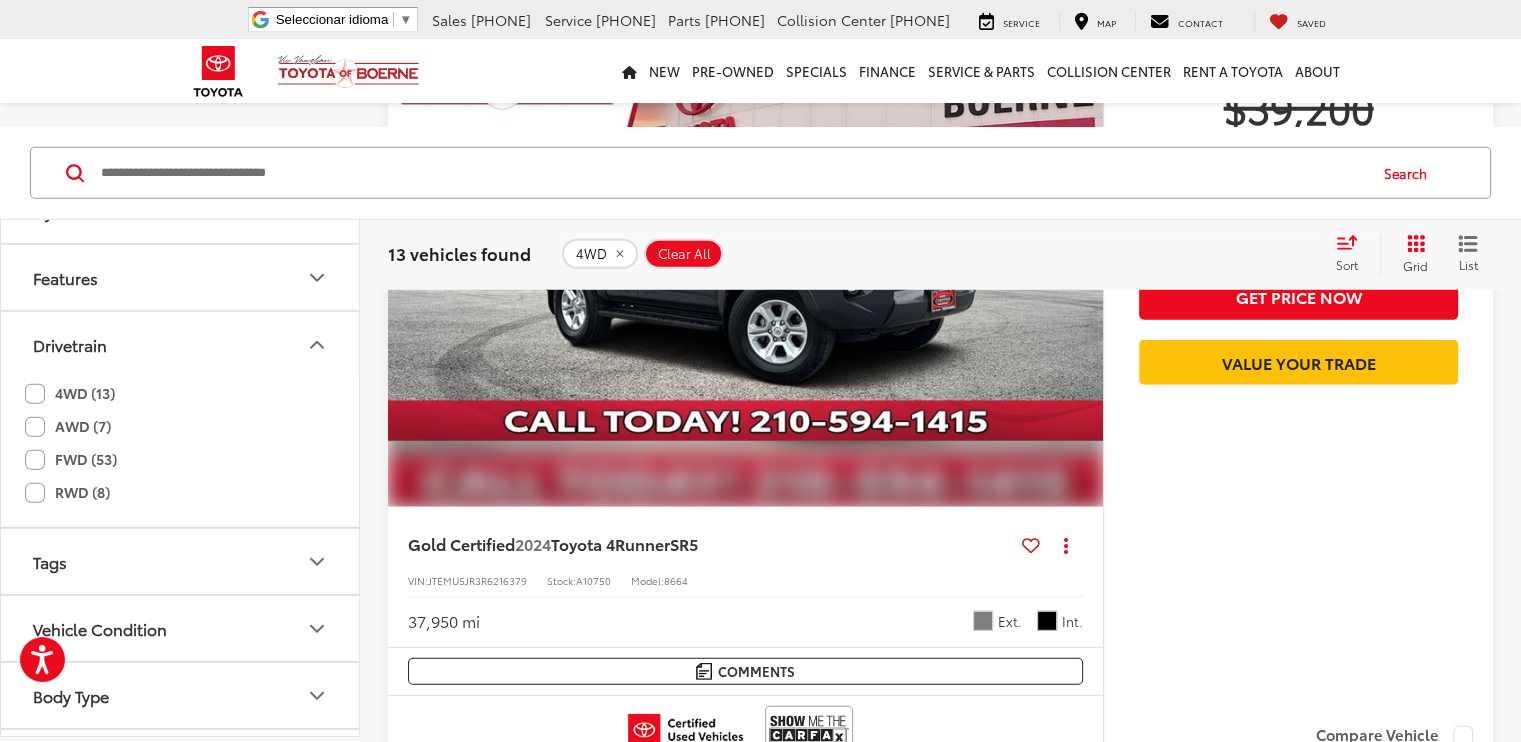 click at bounding box center (746, 1953) 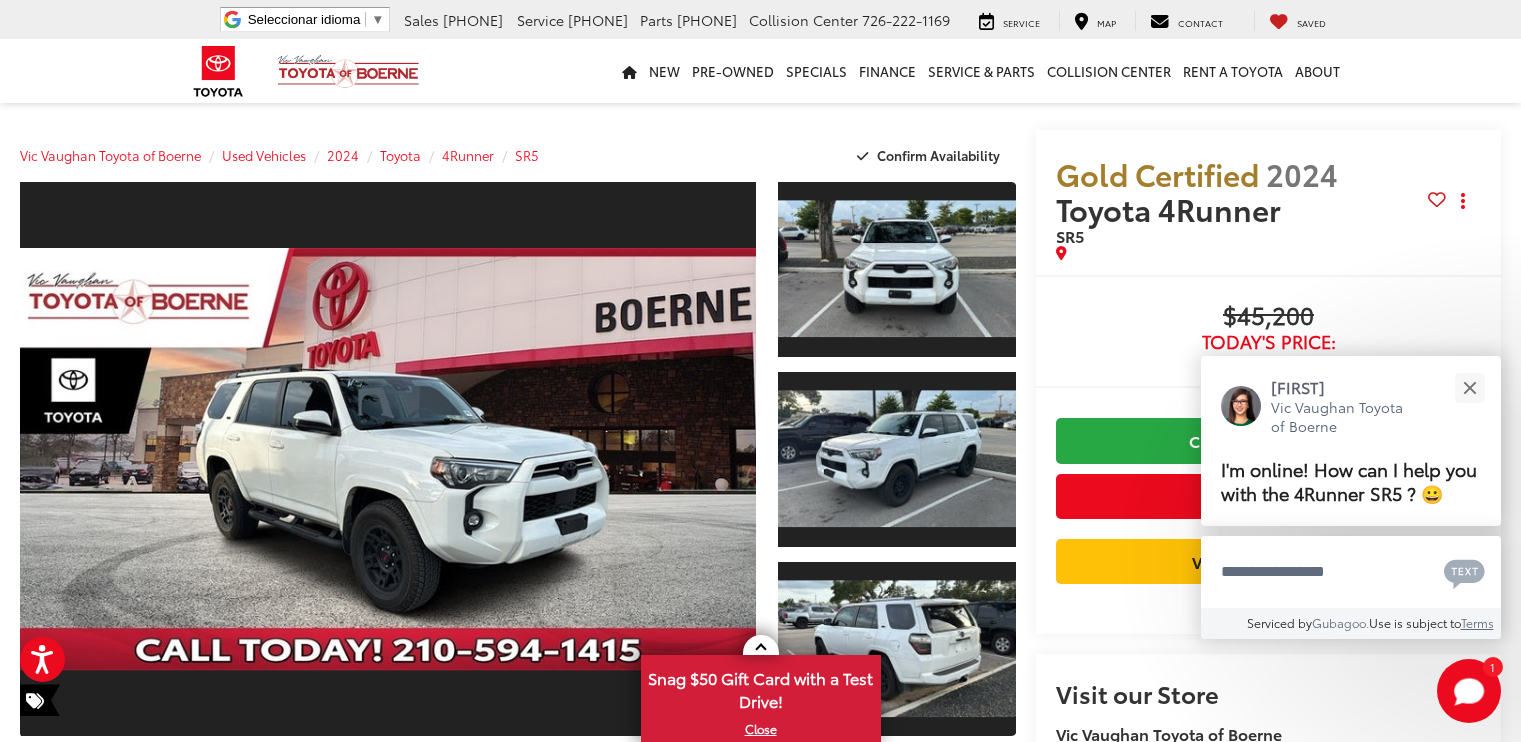 scroll, scrollTop: 0, scrollLeft: 0, axis: both 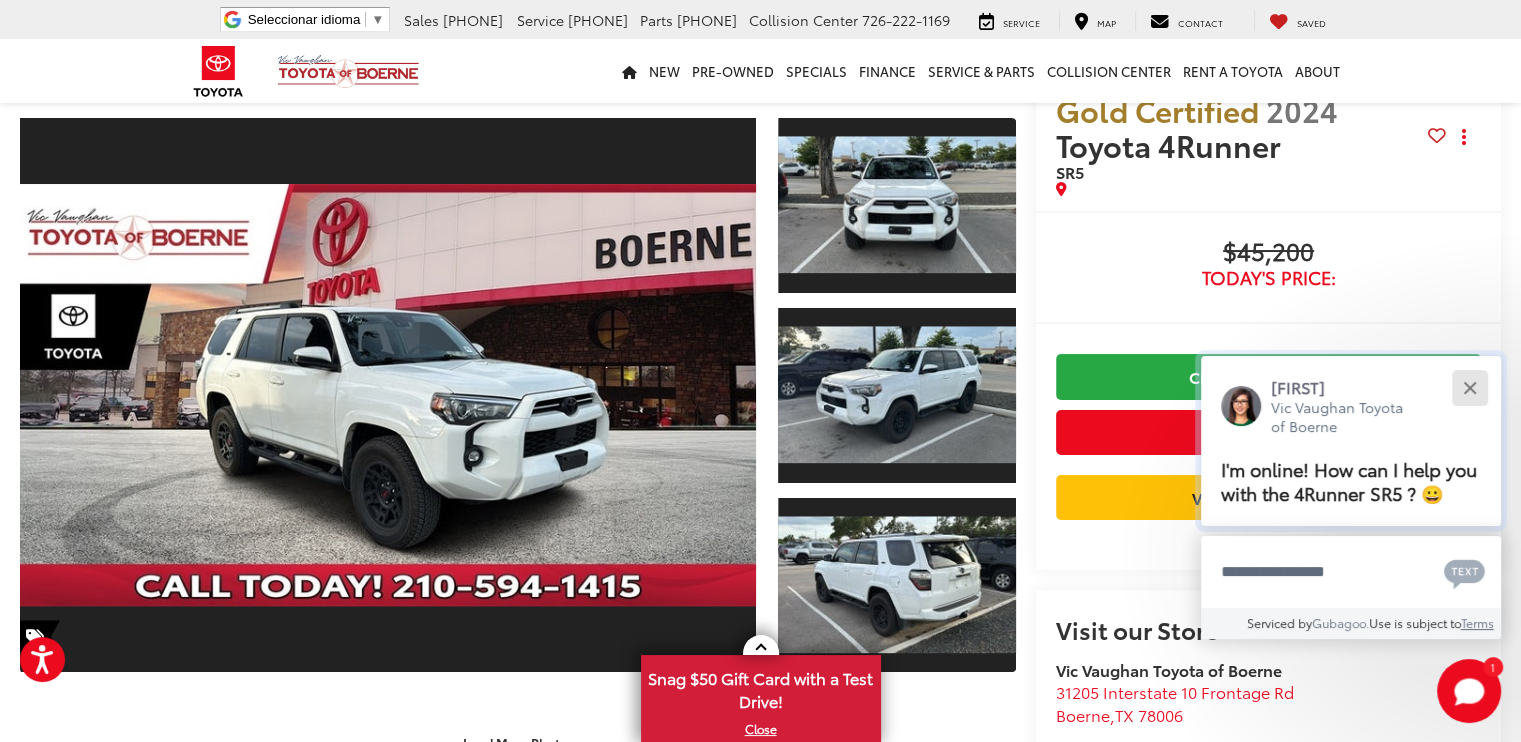 click at bounding box center (1469, 387) 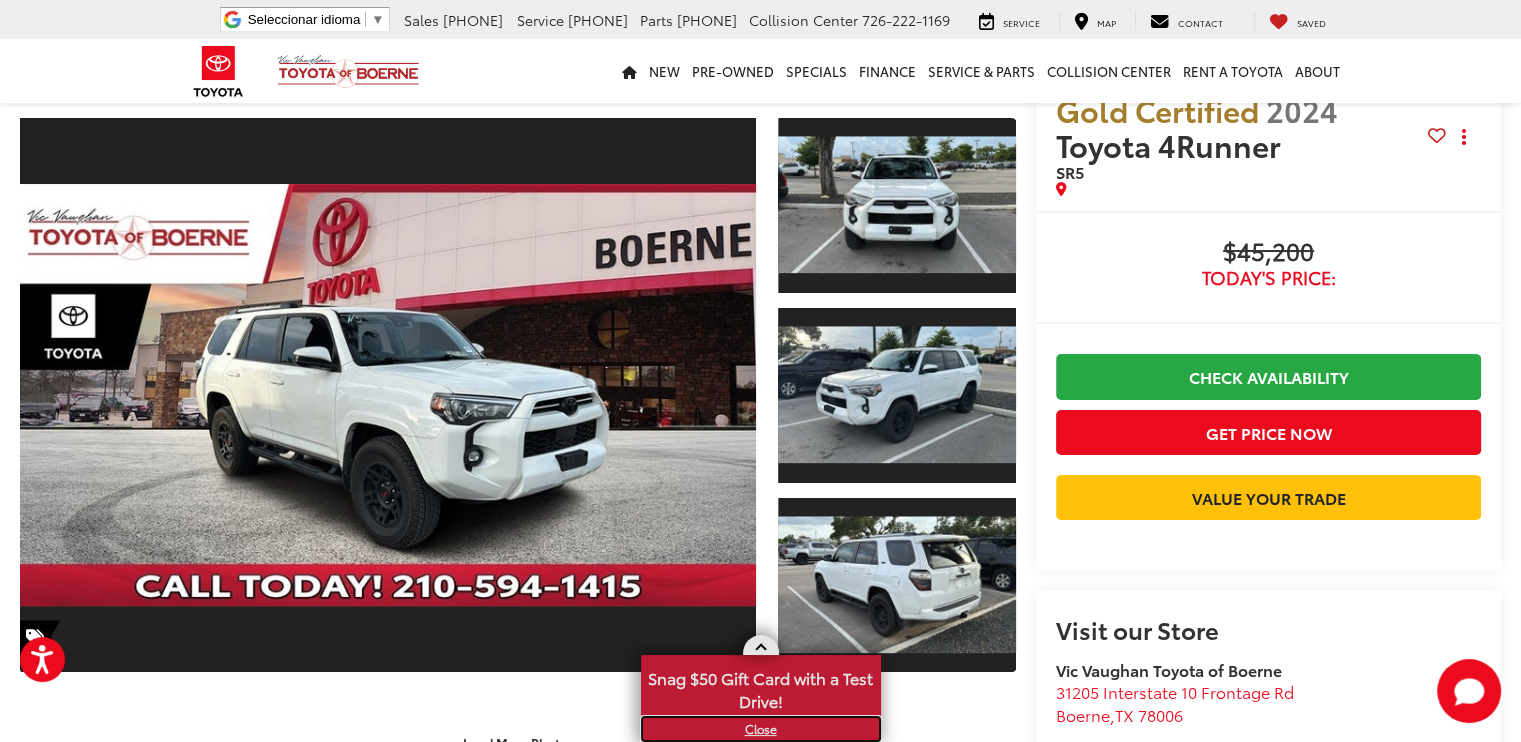 click on "X" at bounding box center (761, 729) 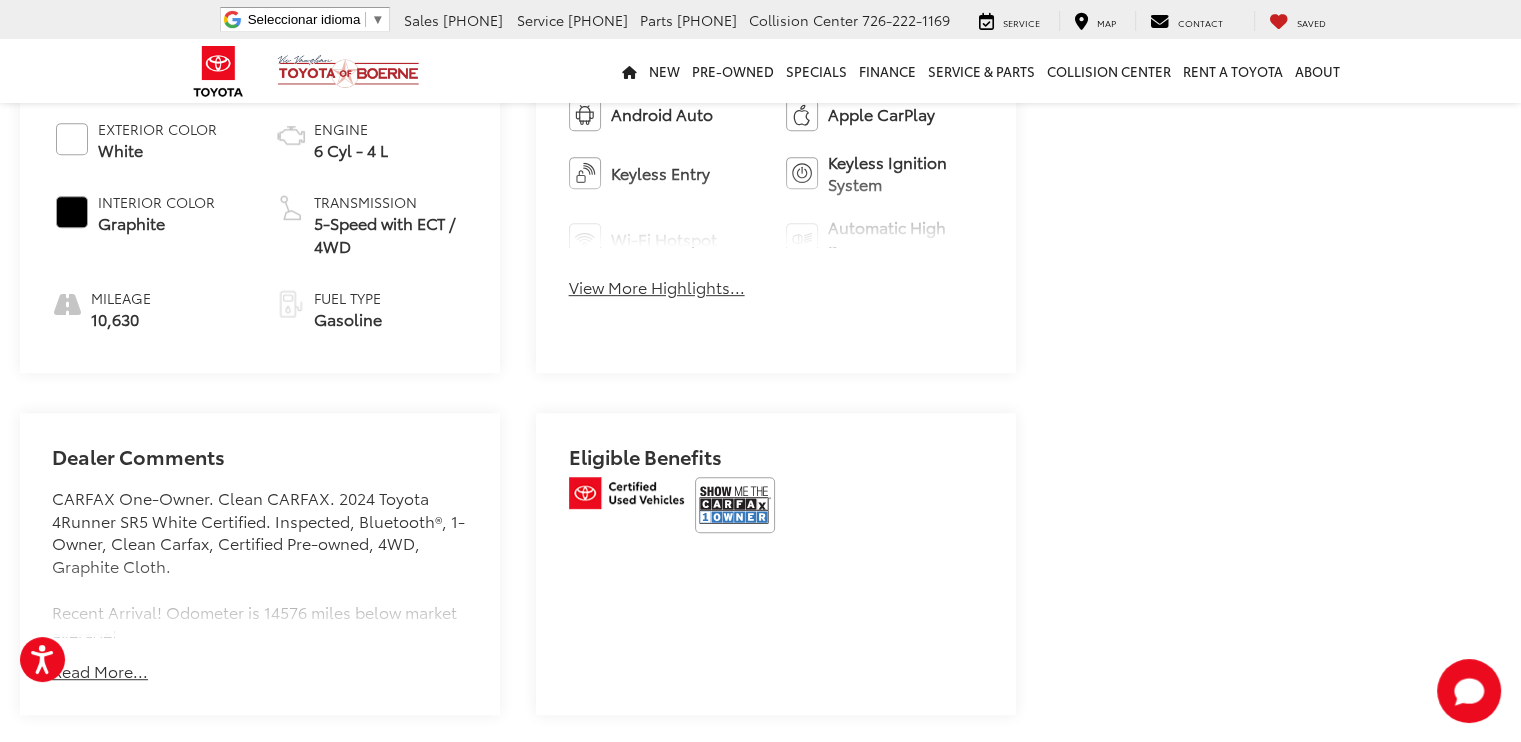 scroll, scrollTop: 964, scrollLeft: 0, axis: vertical 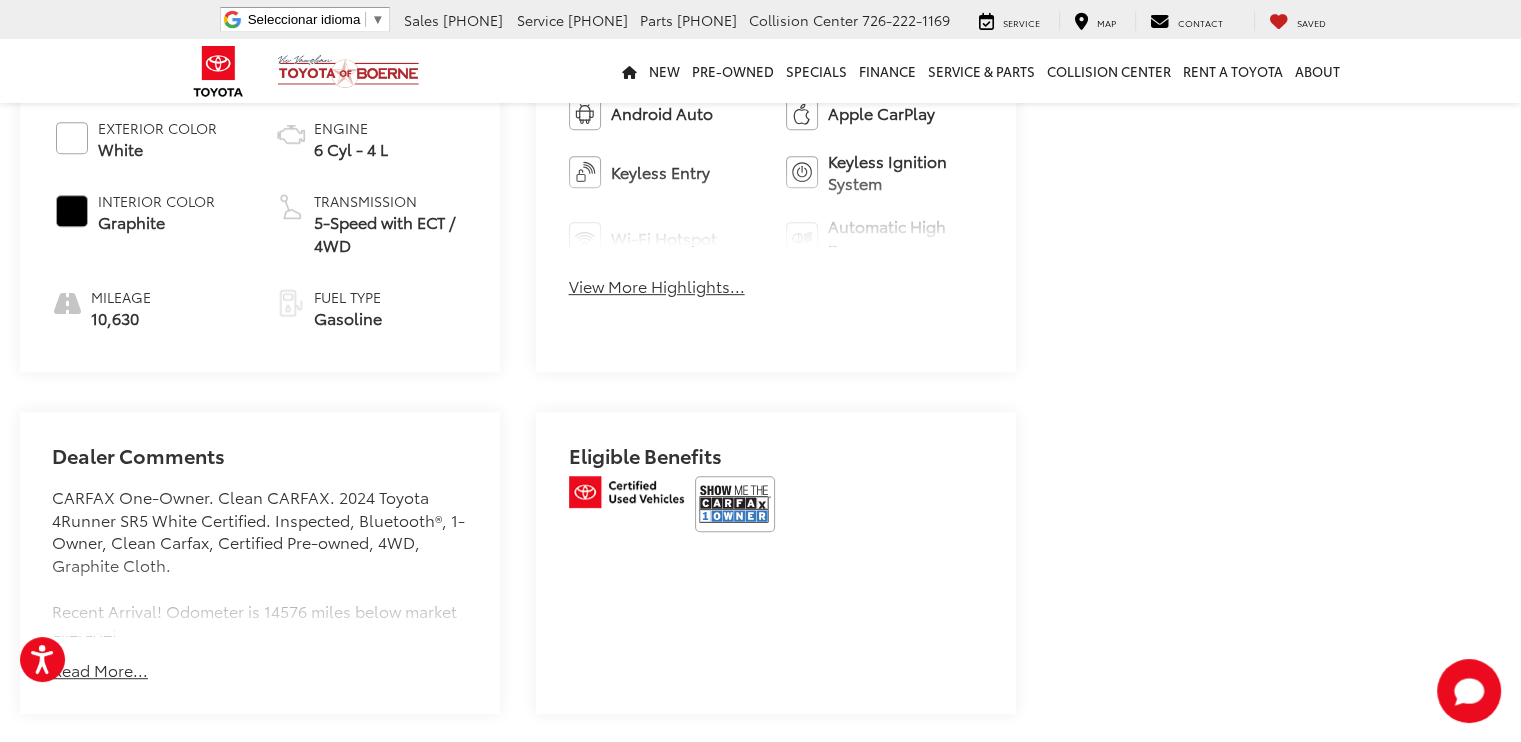 click on "Bluetooth®
4WD/AWD
Android Auto
Apple CarPlay
Keyless Entry
Keyless Ignition System
Wi-Fi Hotspot
Automatic High Beams
Emergency Brake Assist
Lane Departure Warning
Blind Spot Monitor
Rear View Camera
Alloy Wheels
Cruise Control
View More Highlights...
Hide Highlights" at bounding box center [776, 177] 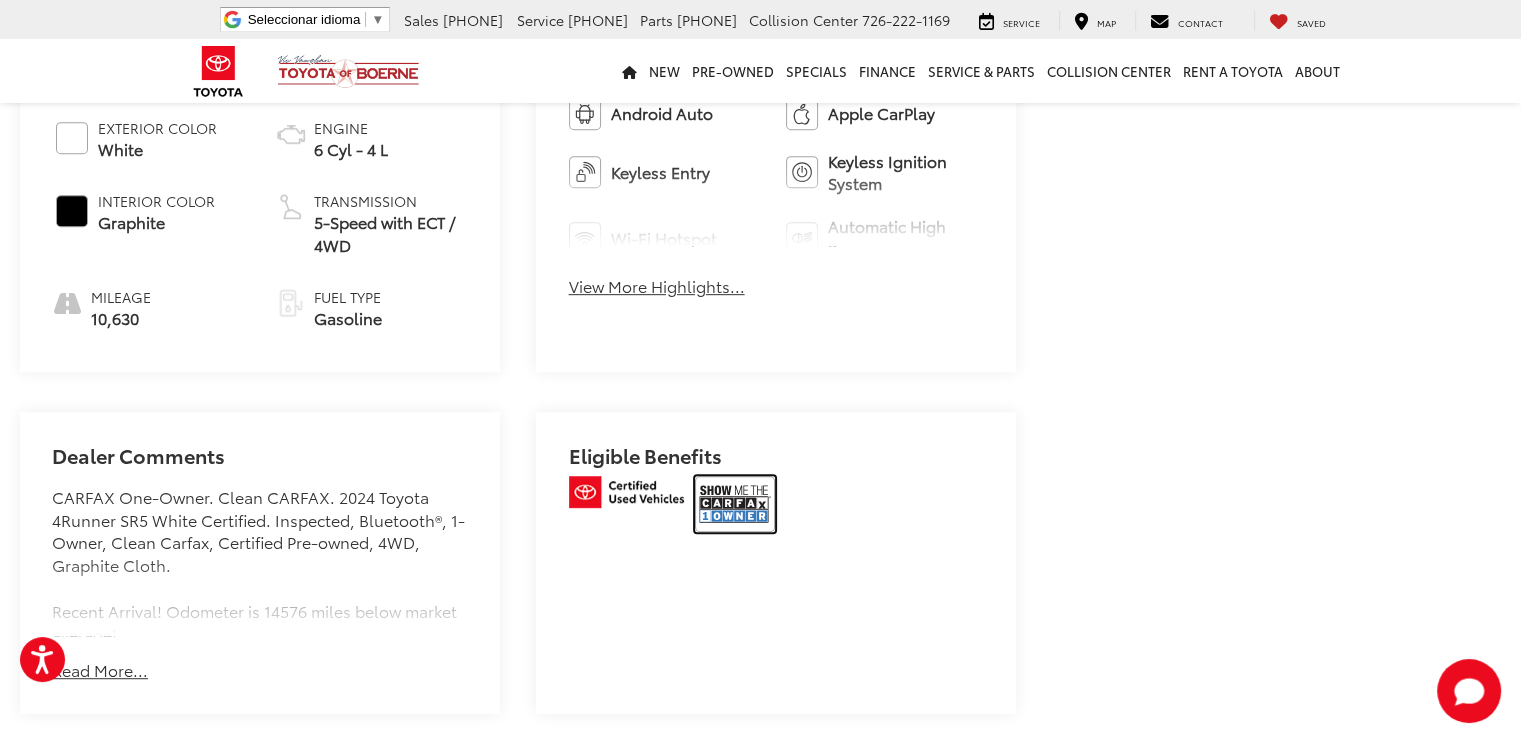 click at bounding box center (735, 504) 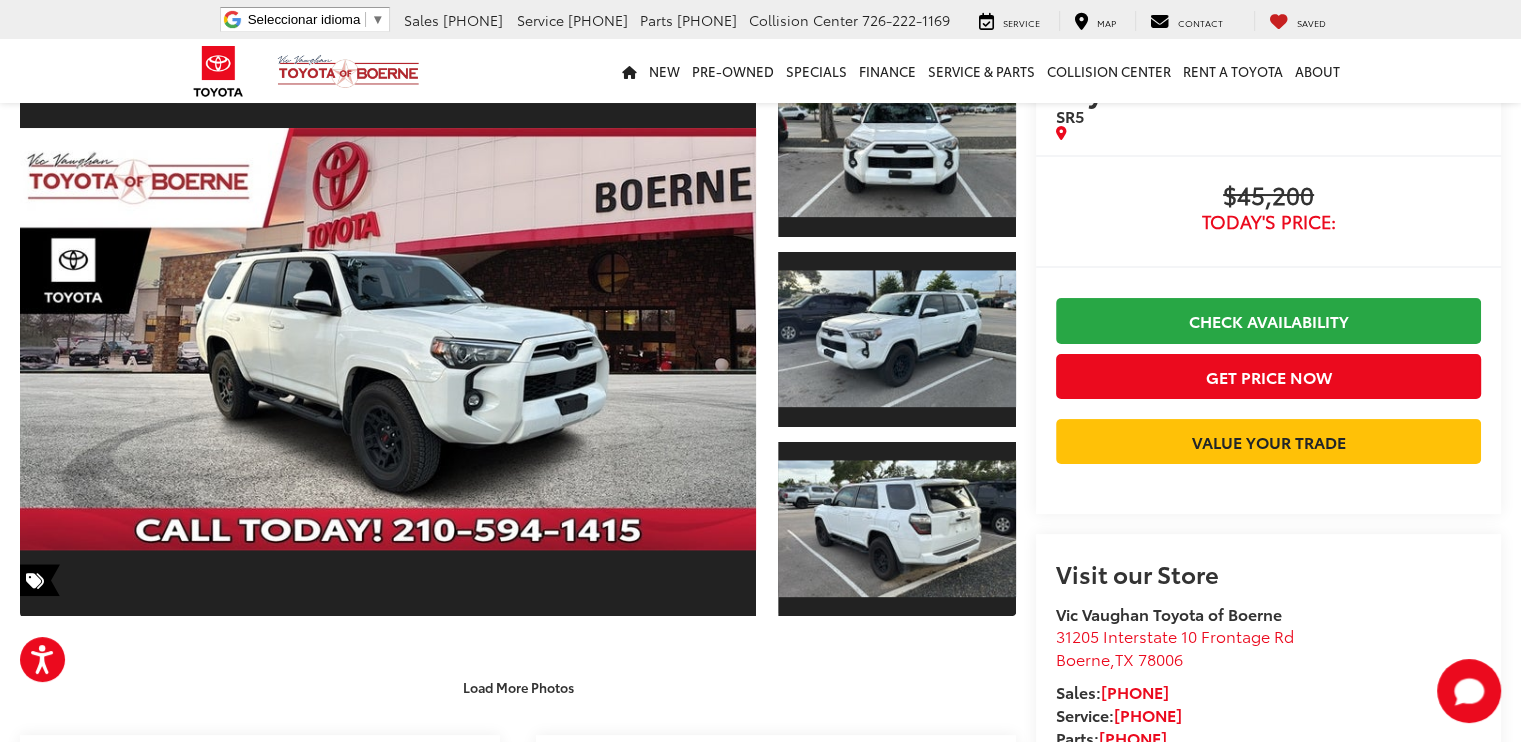 scroll, scrollTop: 0, scrollLeft: 0, axis: both 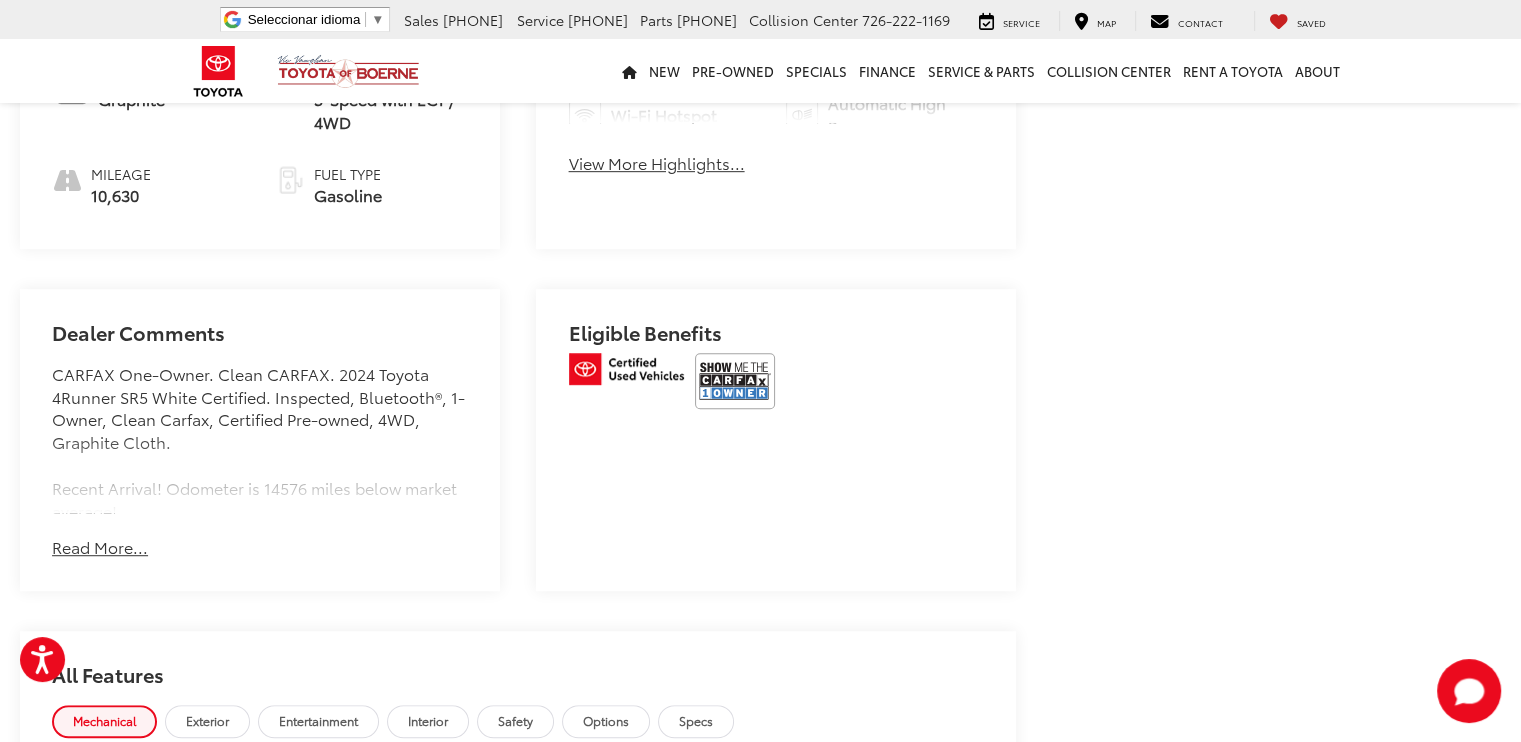 drag, startPoint x: 96, startPoint y: 566, endPoint x: 111, endPoint y: 552, distance: 20.518284 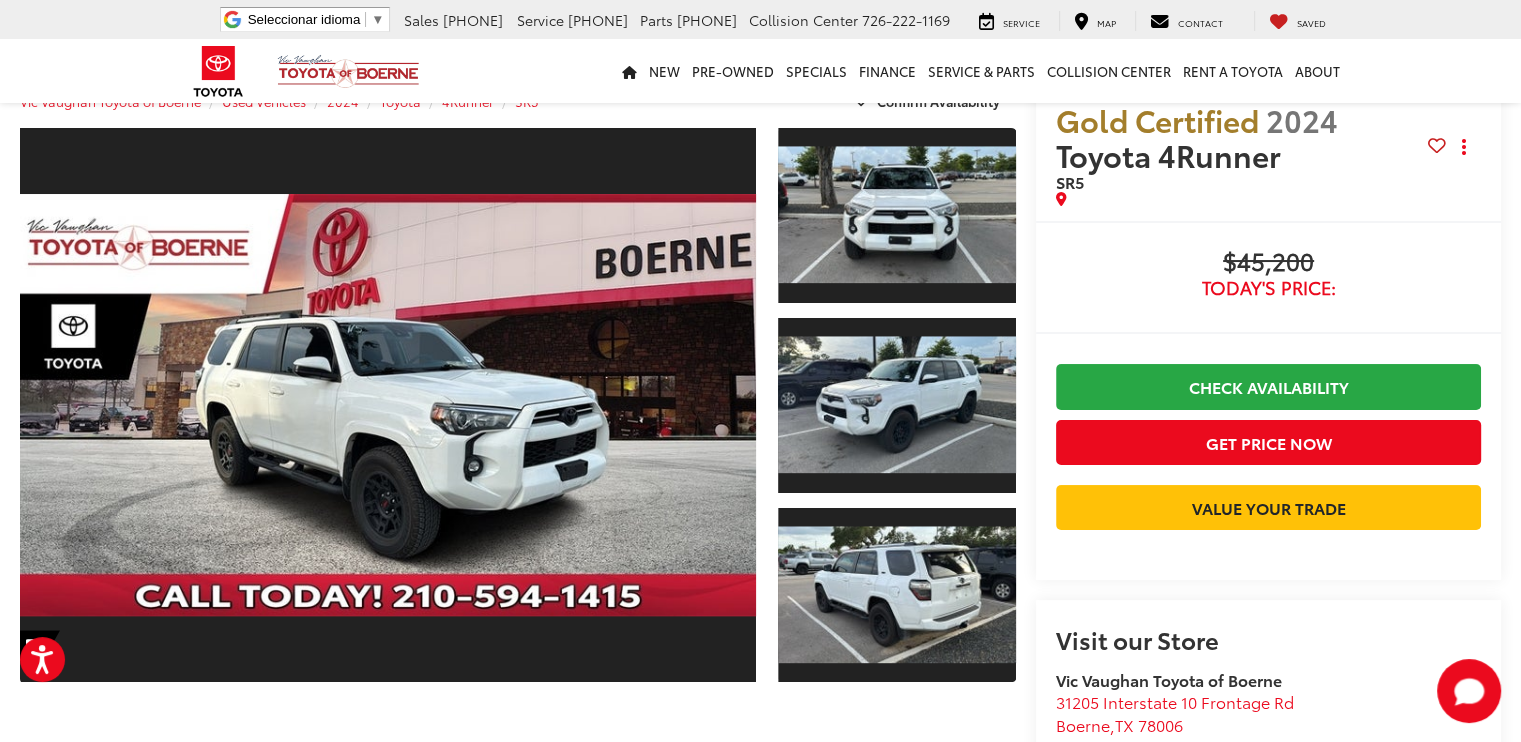 scroll, scrollTop: 0, scrollLeft: 0, axis: both 